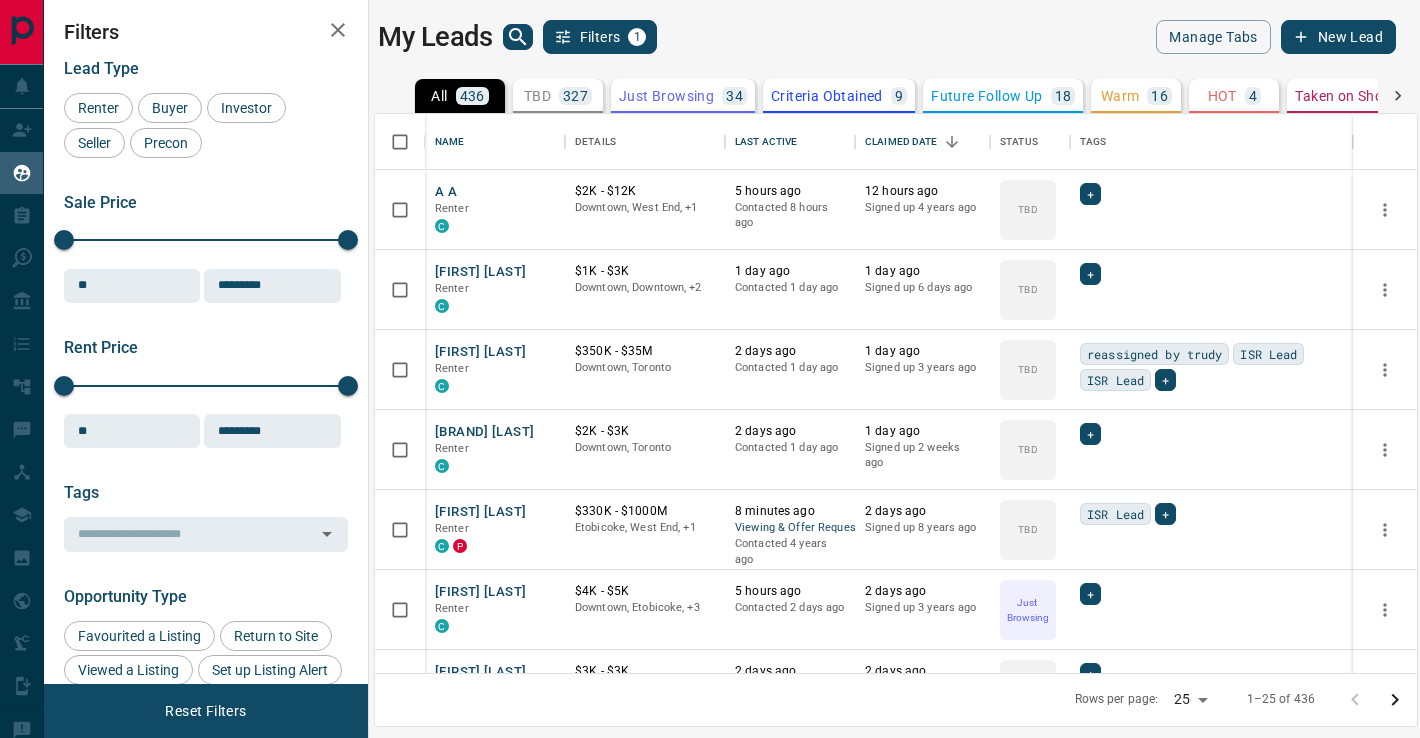 scroll, scrollTop: 0, scrollLeft: 0, axis: both 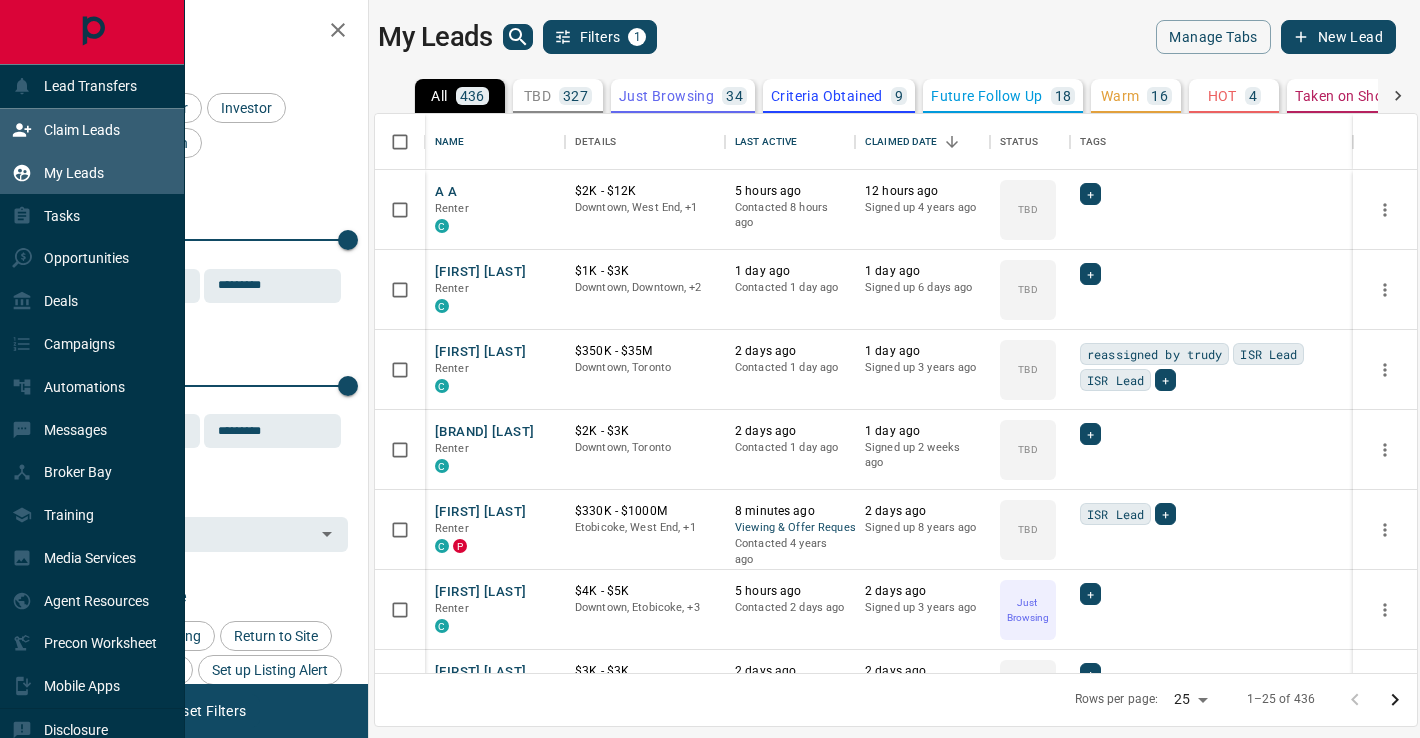 click 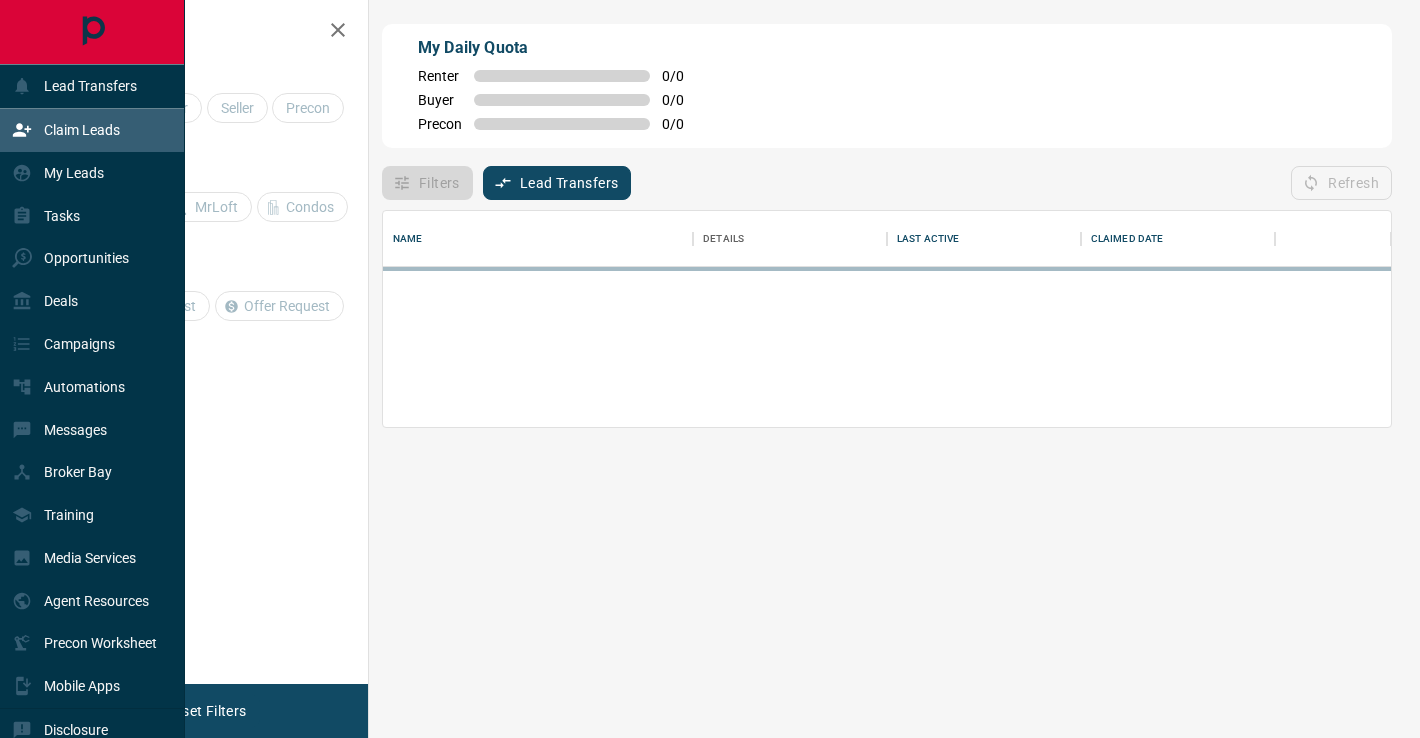 scroll, scrollTop: 0, scrollLeft: 0, axis: both 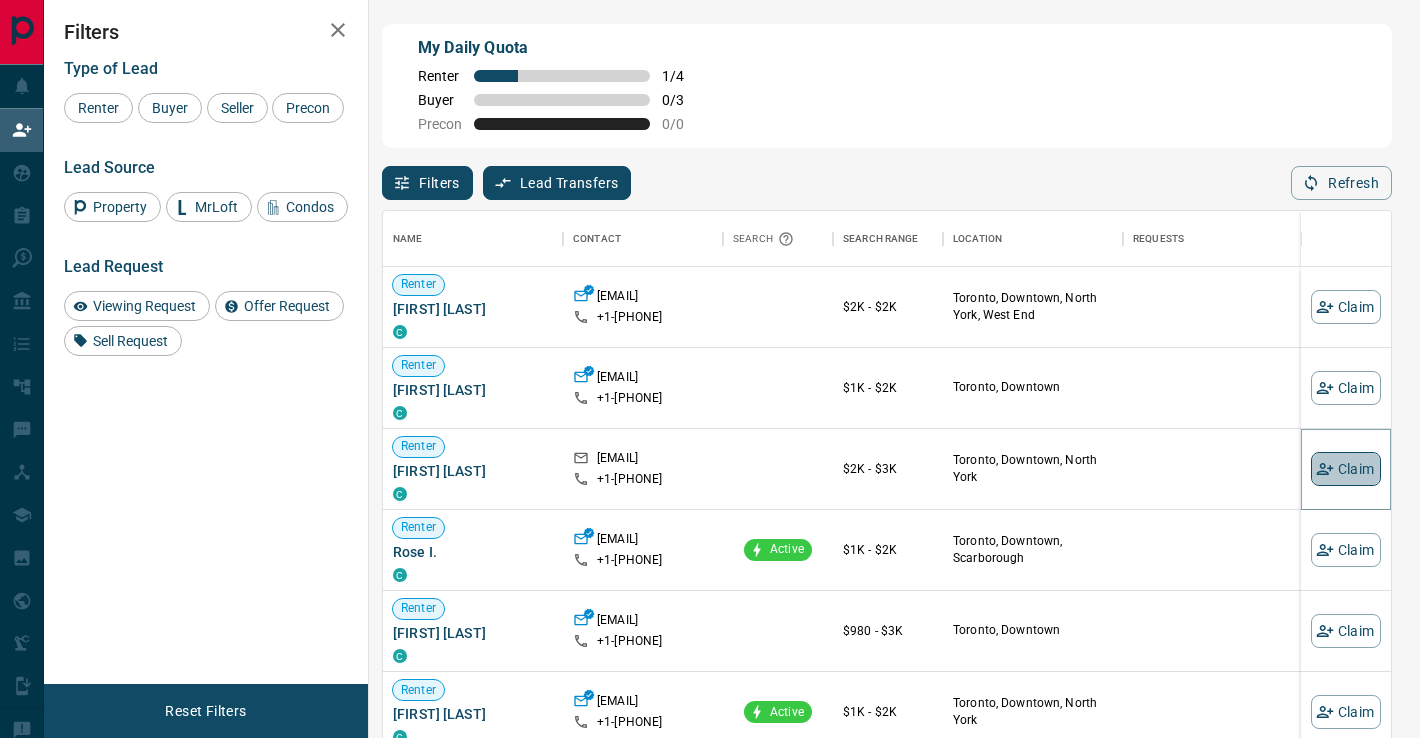 click on "Claim" at bounding box center (1346, 469) 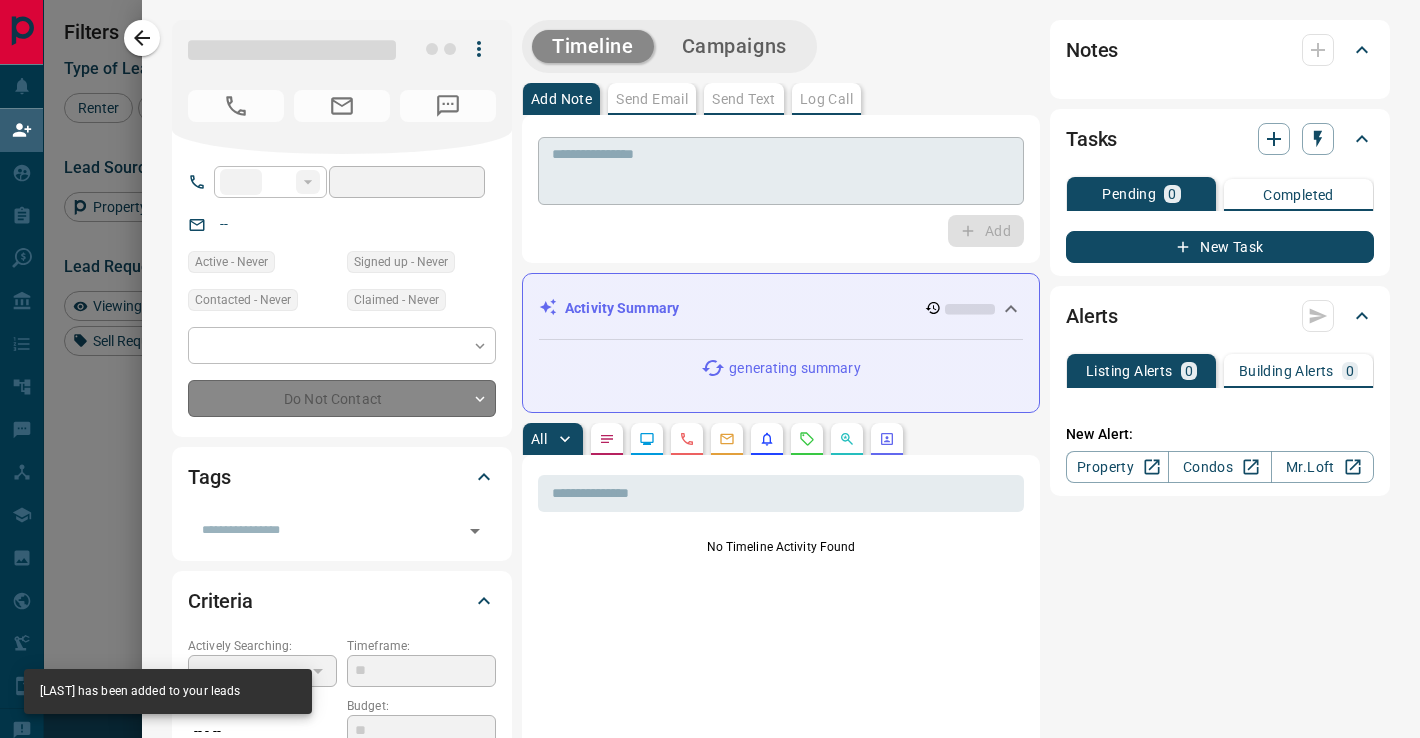 type on "**" 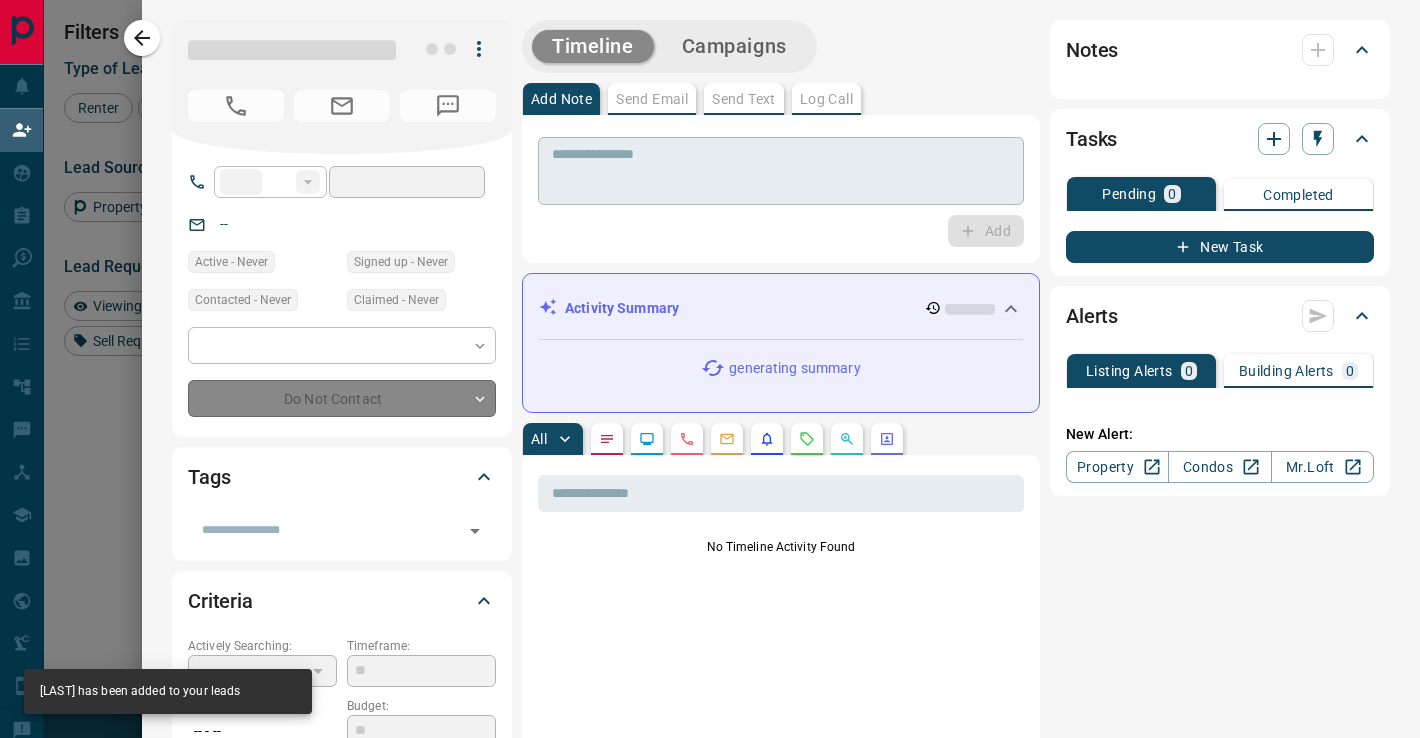type on "**********" 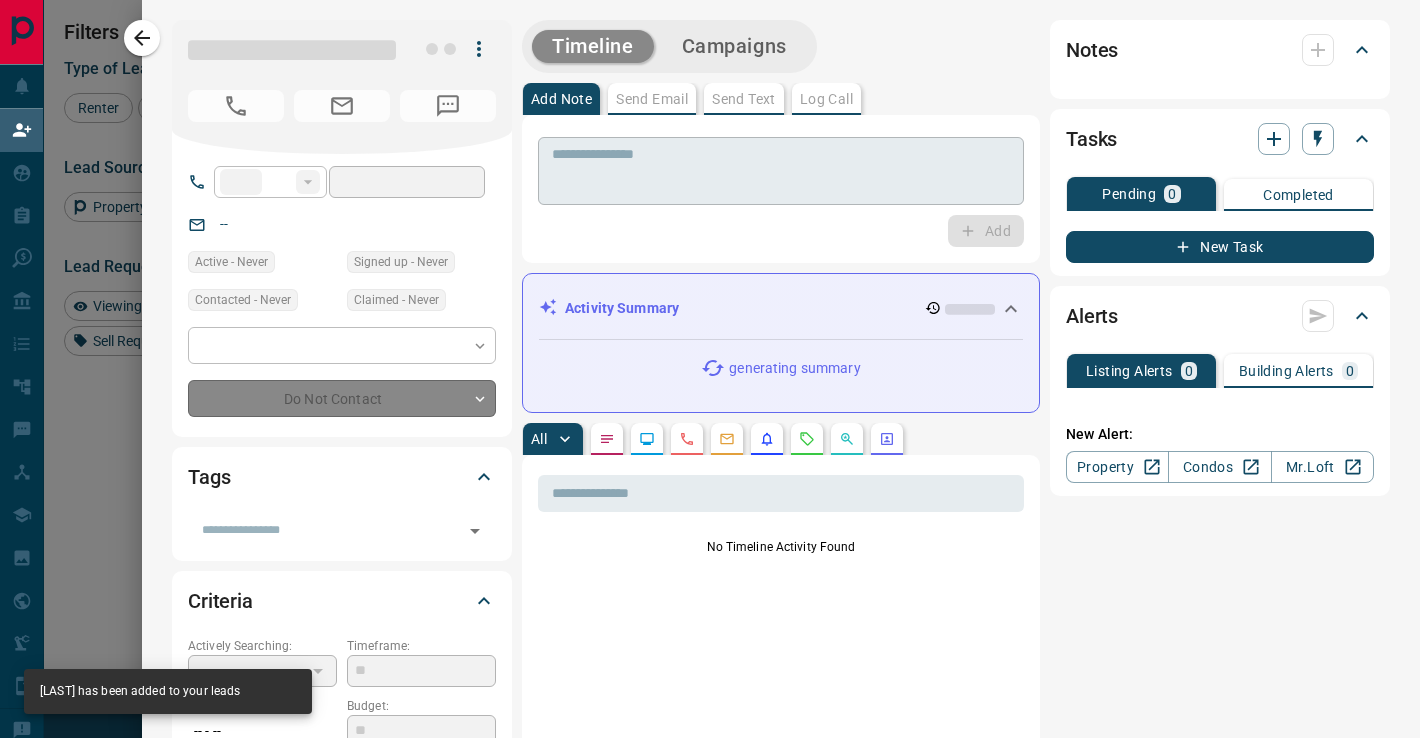 type on "**********" 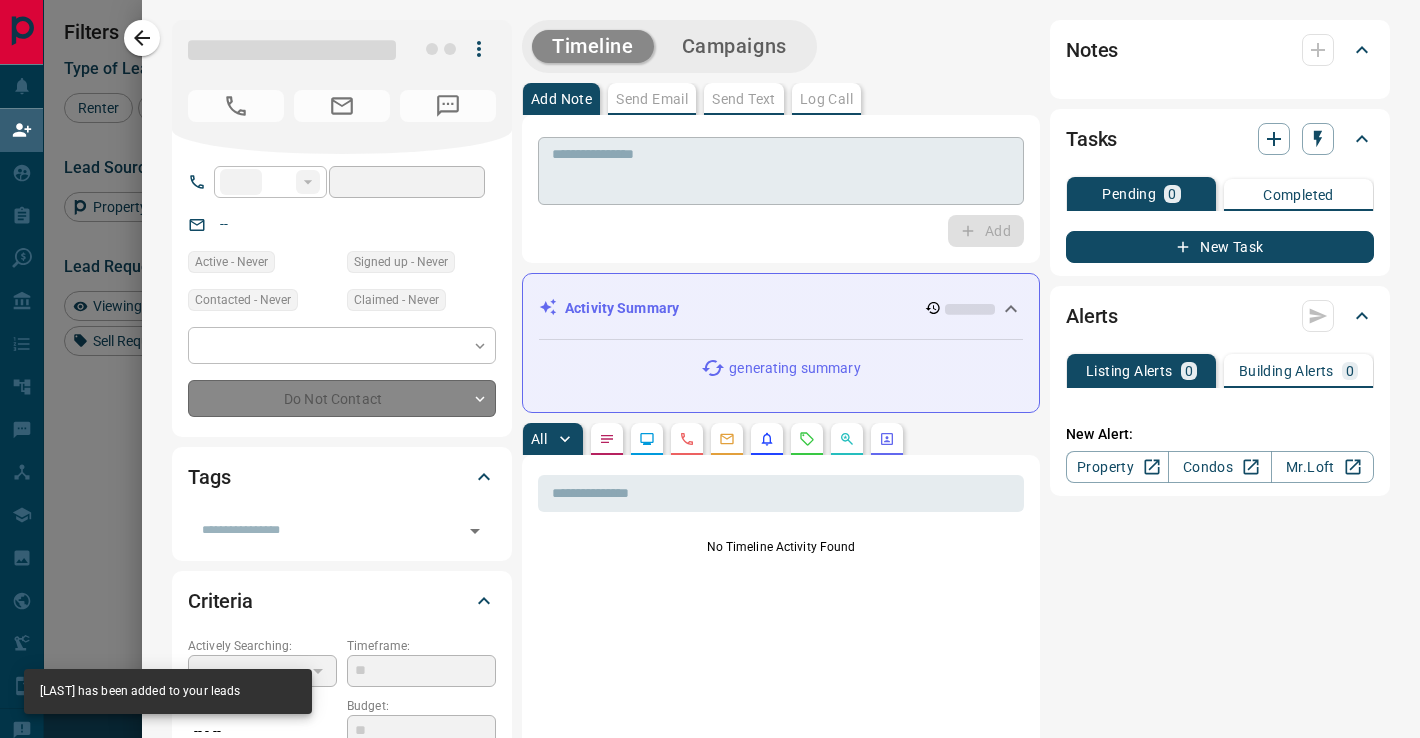 type on "**" 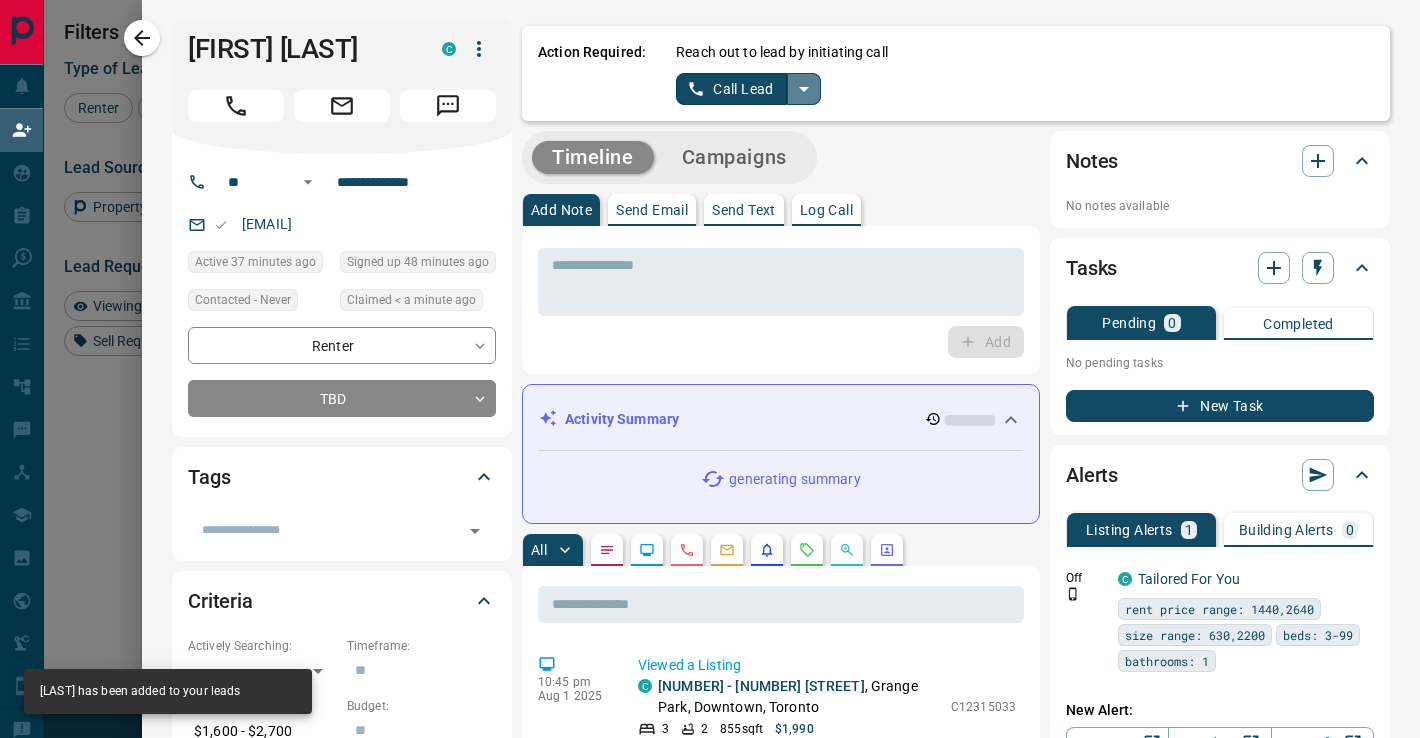 click 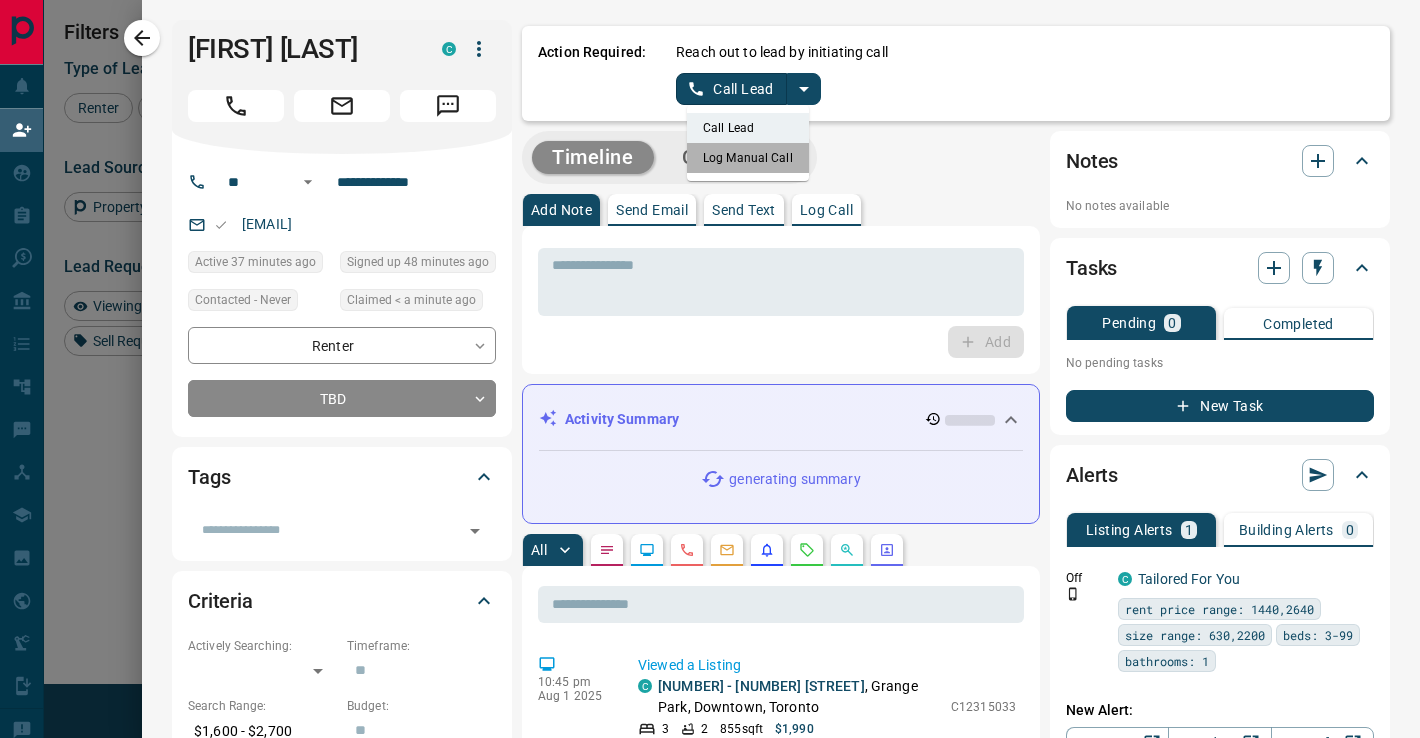 click on "Log Manual Call" at bounding box center (748, 158) 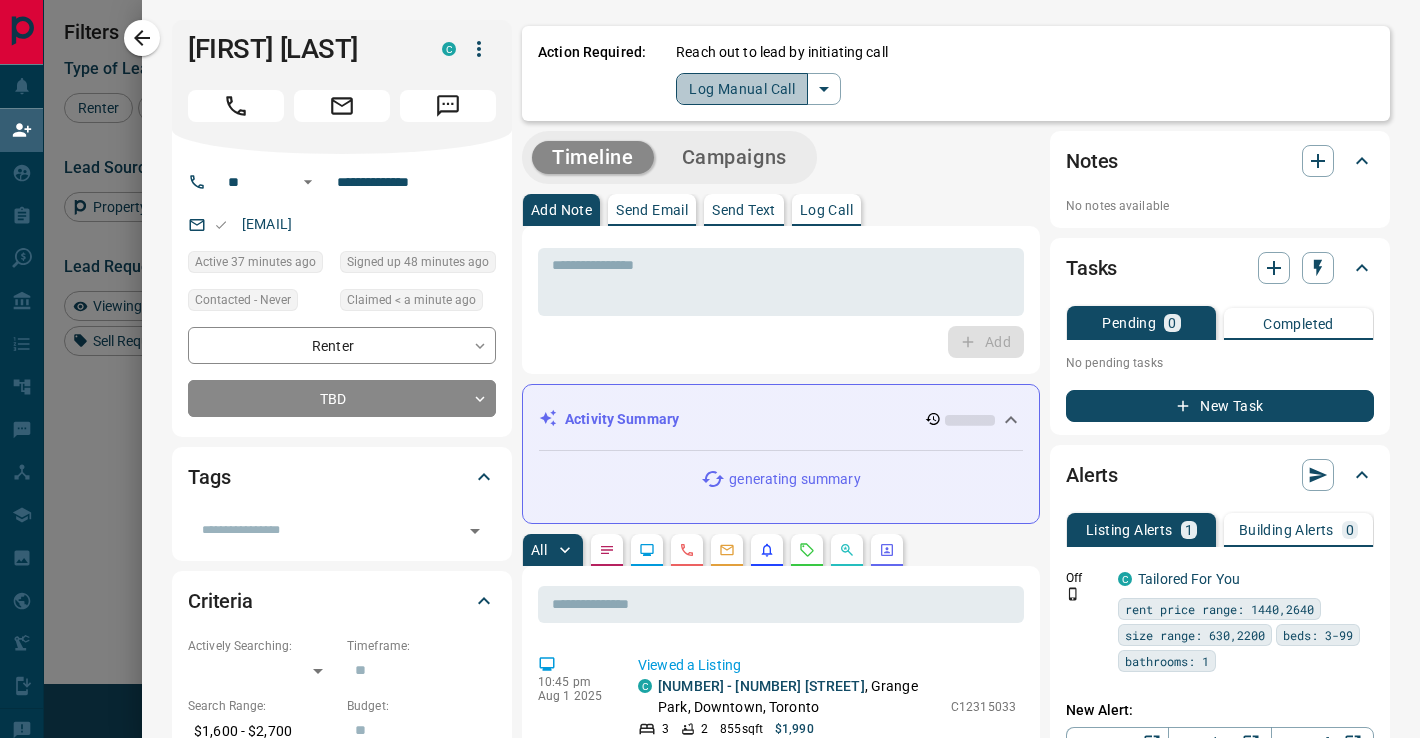 click on "Log Manual Call" at bounding box center [742, 89] 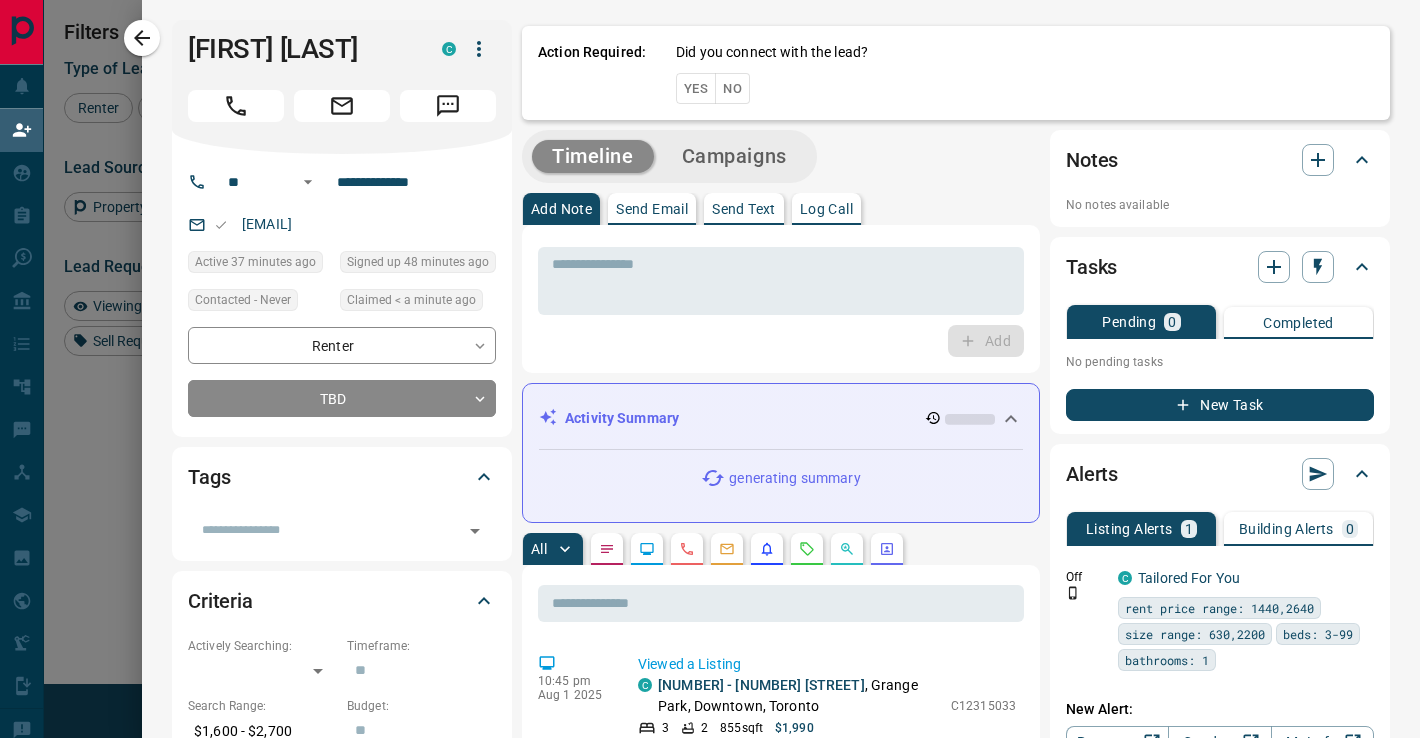 click on "No" at bounding box center (732, 88) 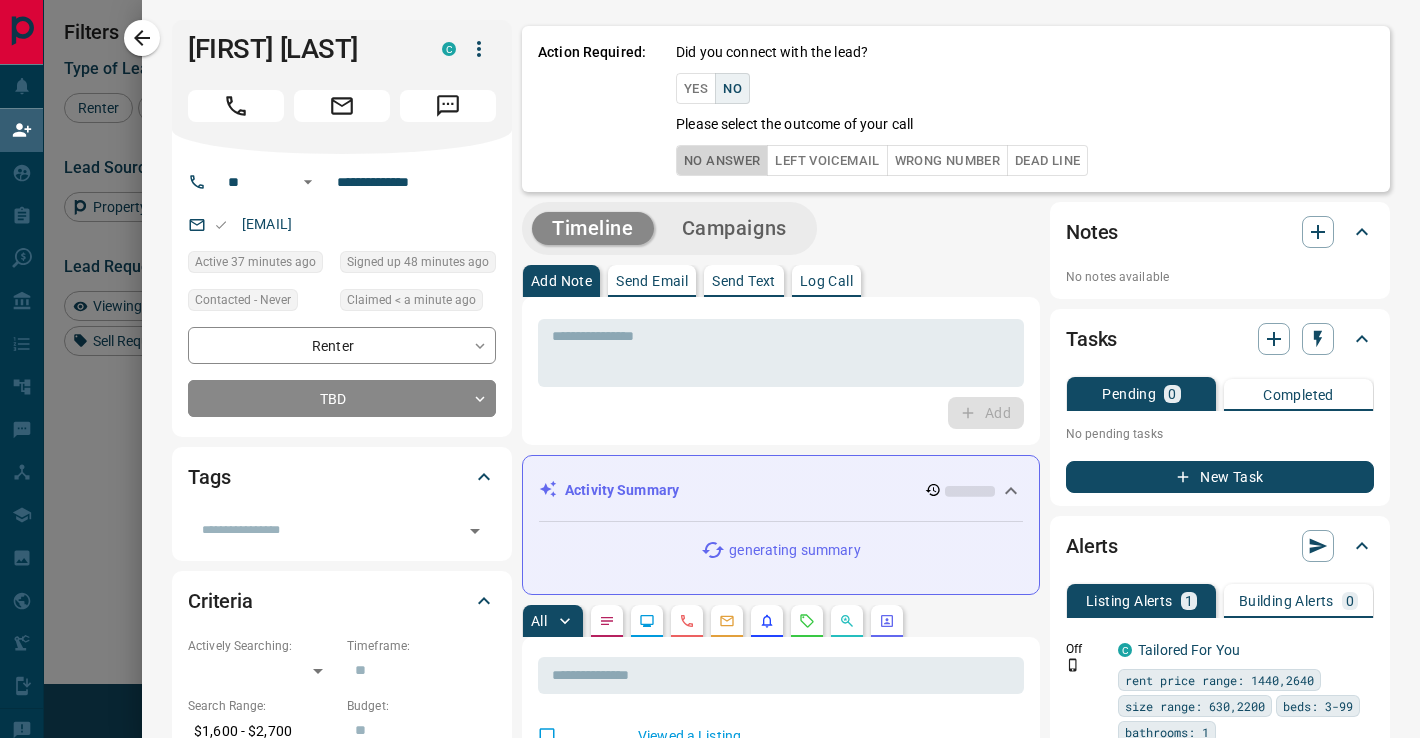 click on "No Answer" at bounding box center [722, 160] 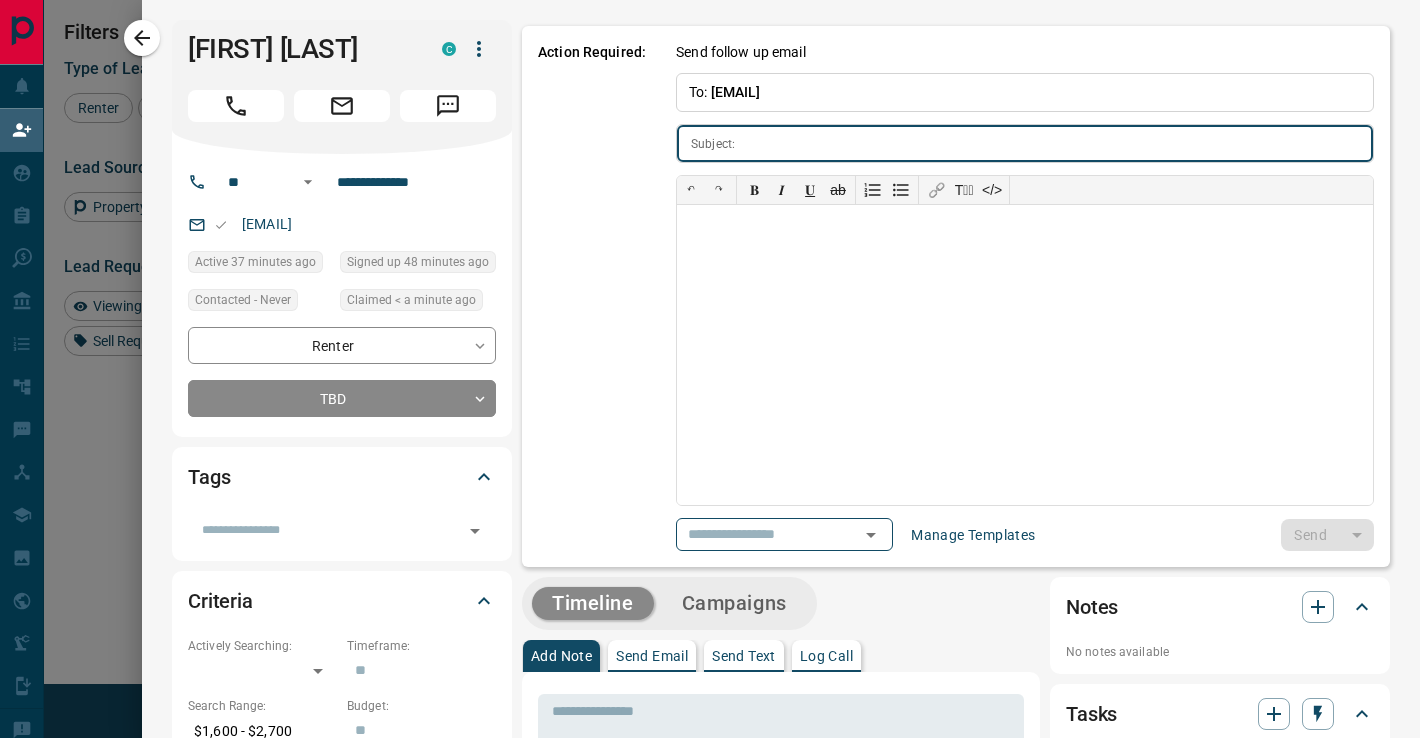 type on "**********" 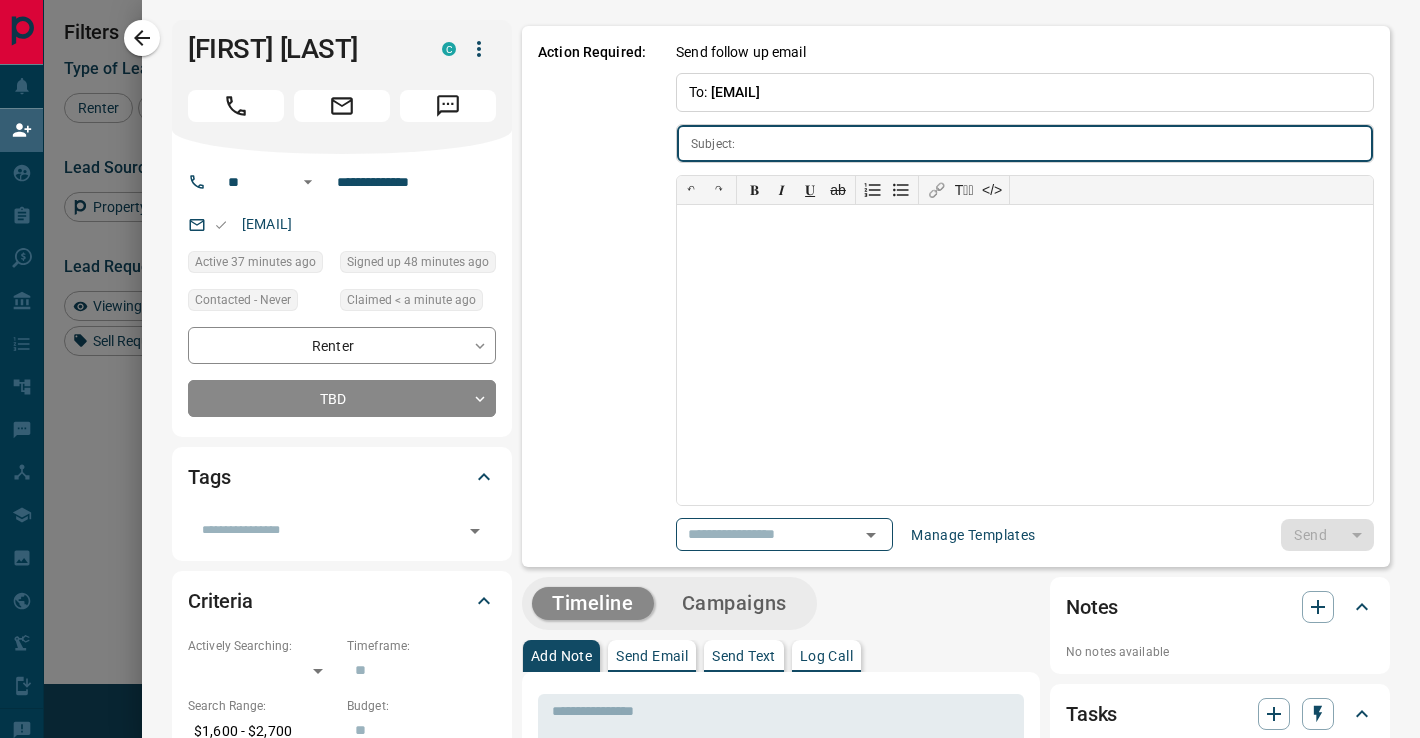 type on "**********" 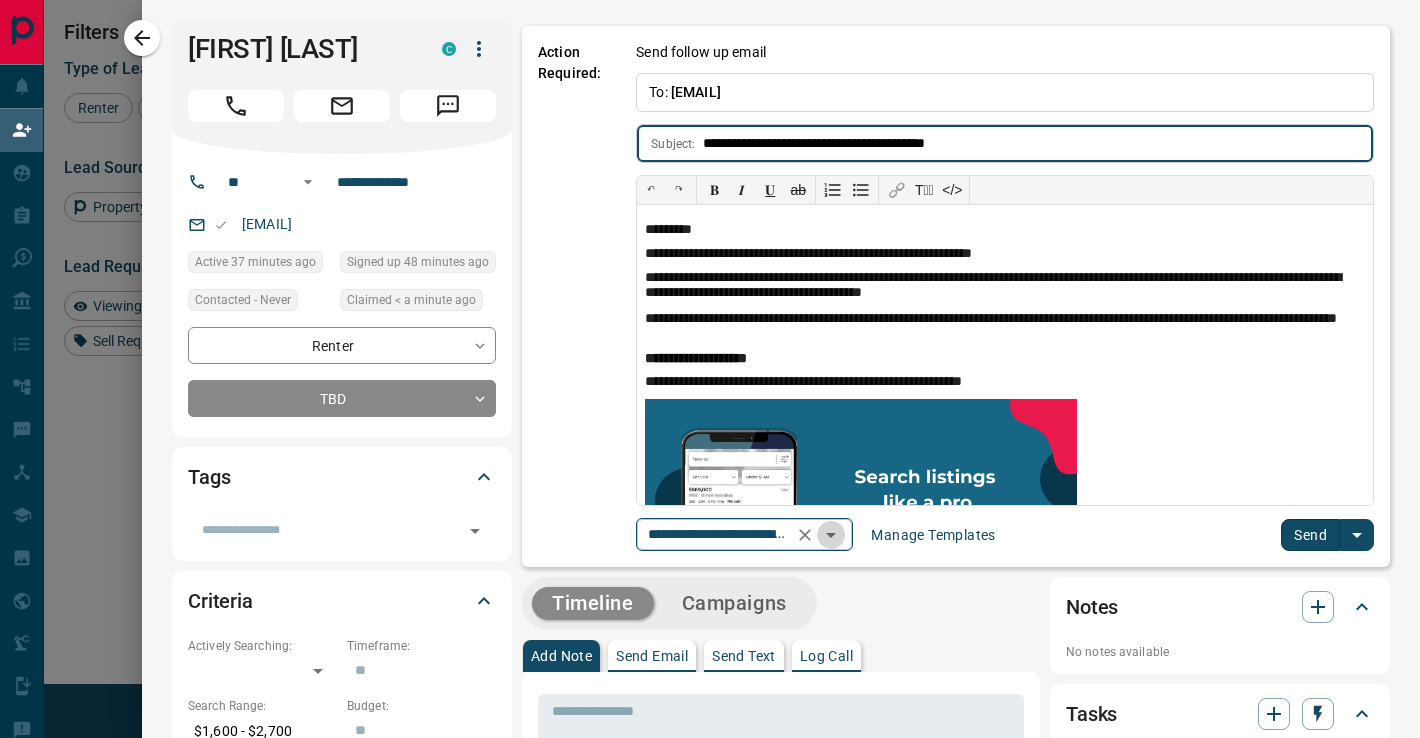 click 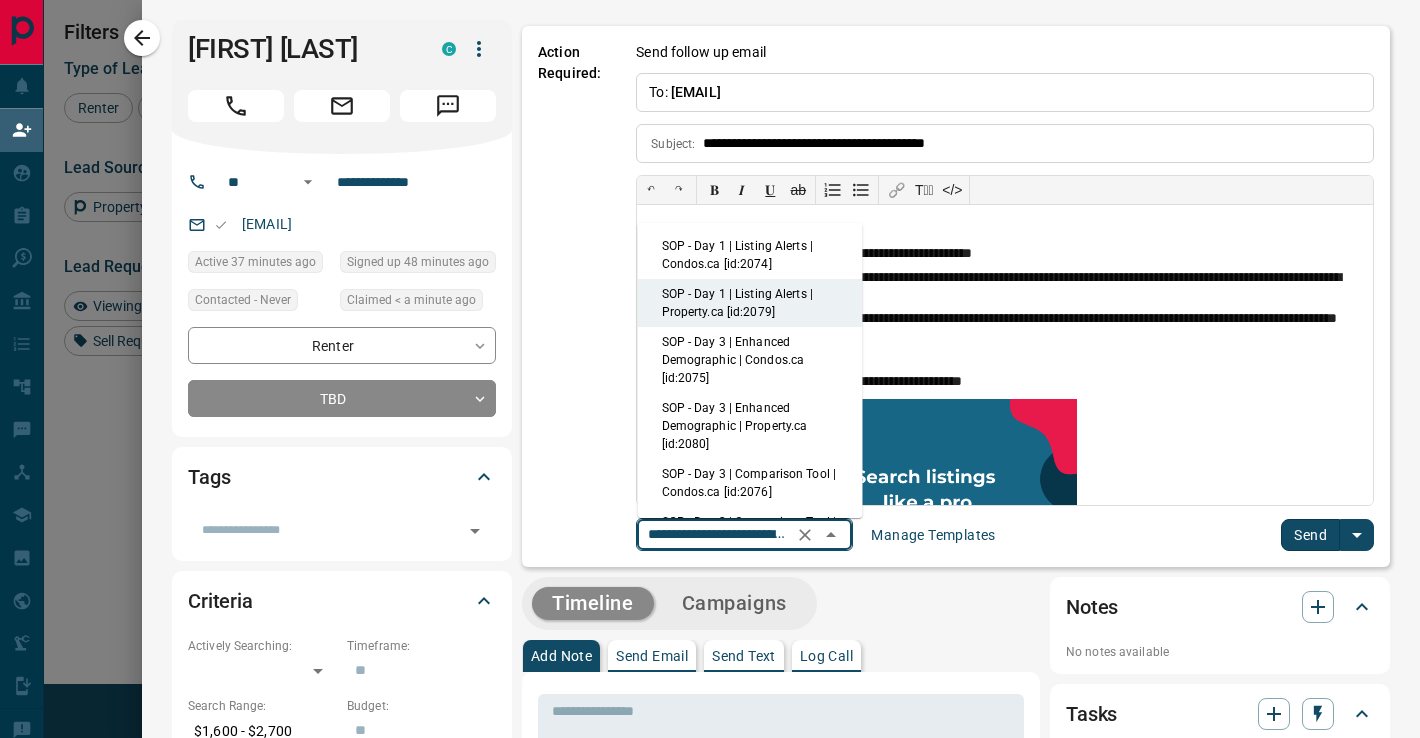 click on "SOP - Day 1 | Listing Alerts | Condos.ca [id:2074]" at bounding box center (750, 255) 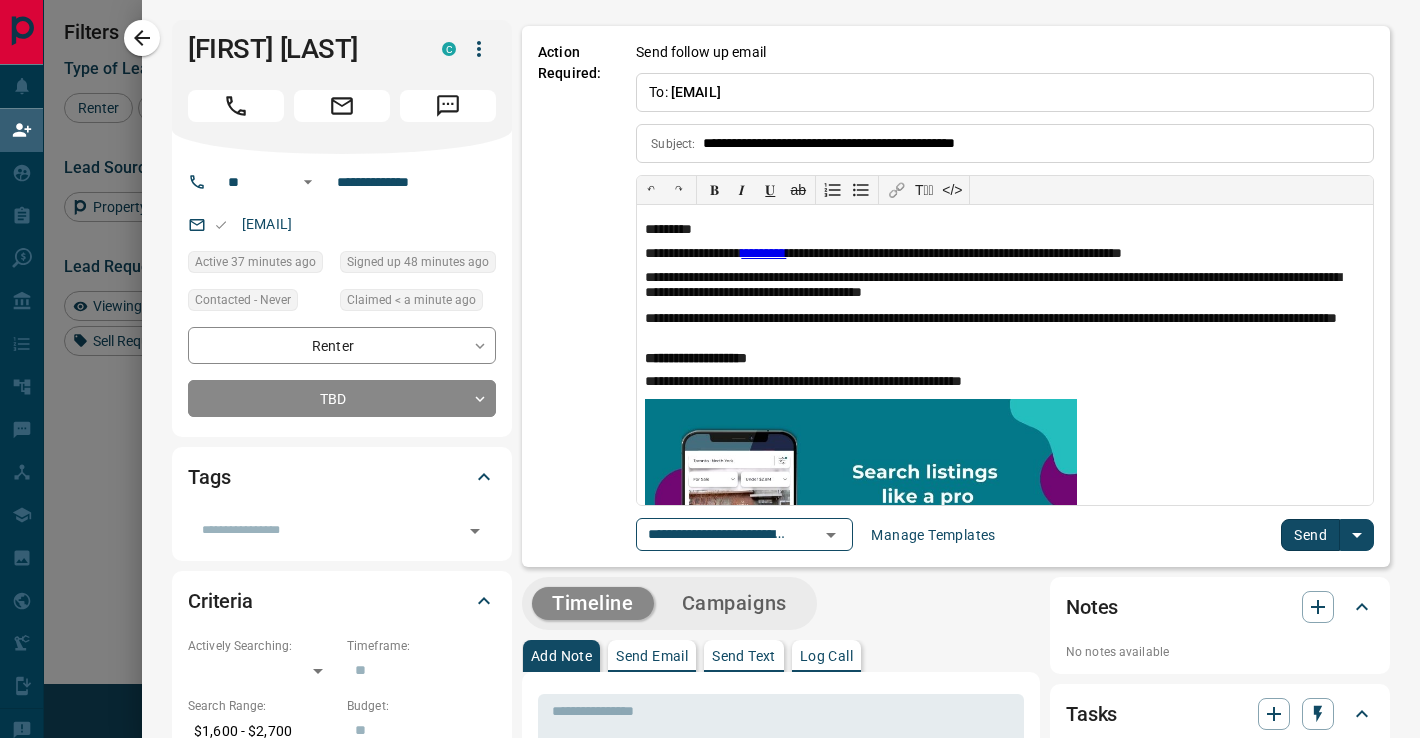 click on "Send" at bounding box center [1310, 535] 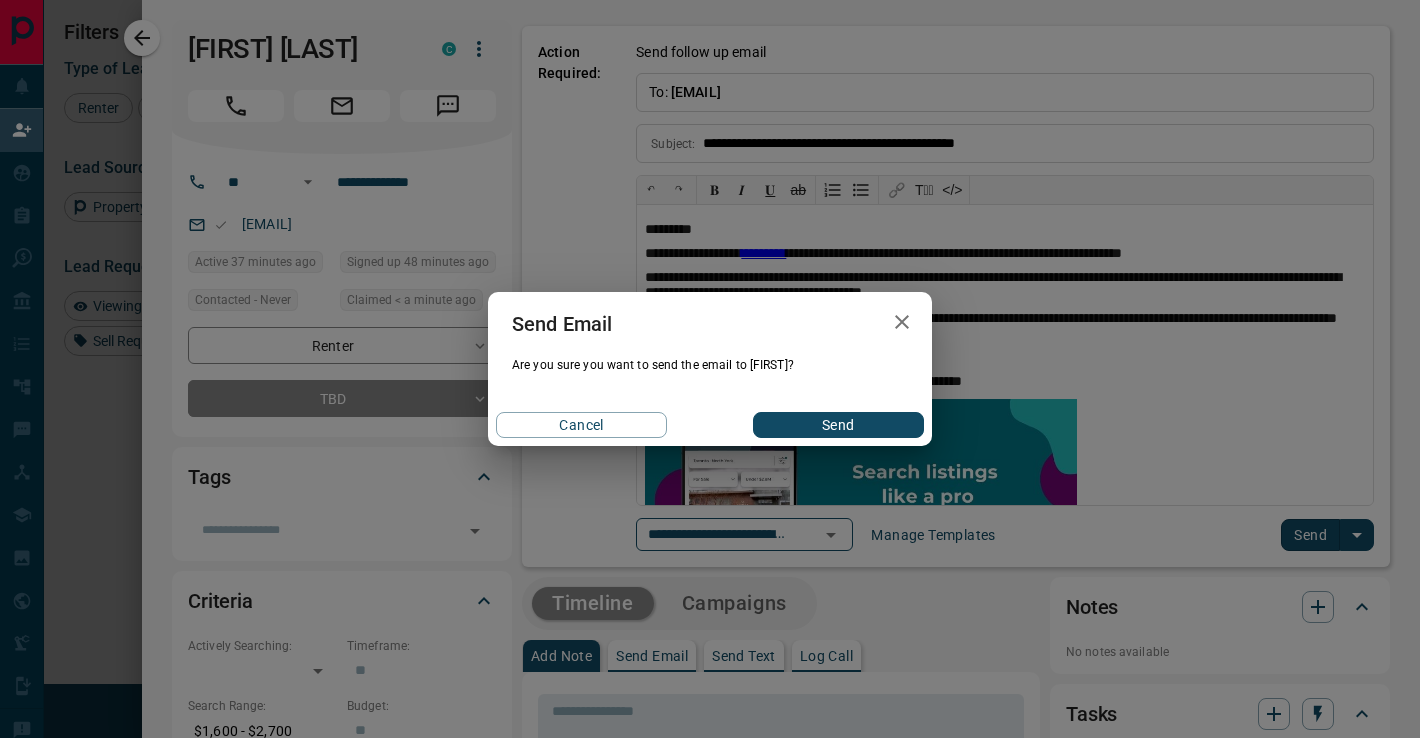 click on "Send" at bounding box center (838, 425) 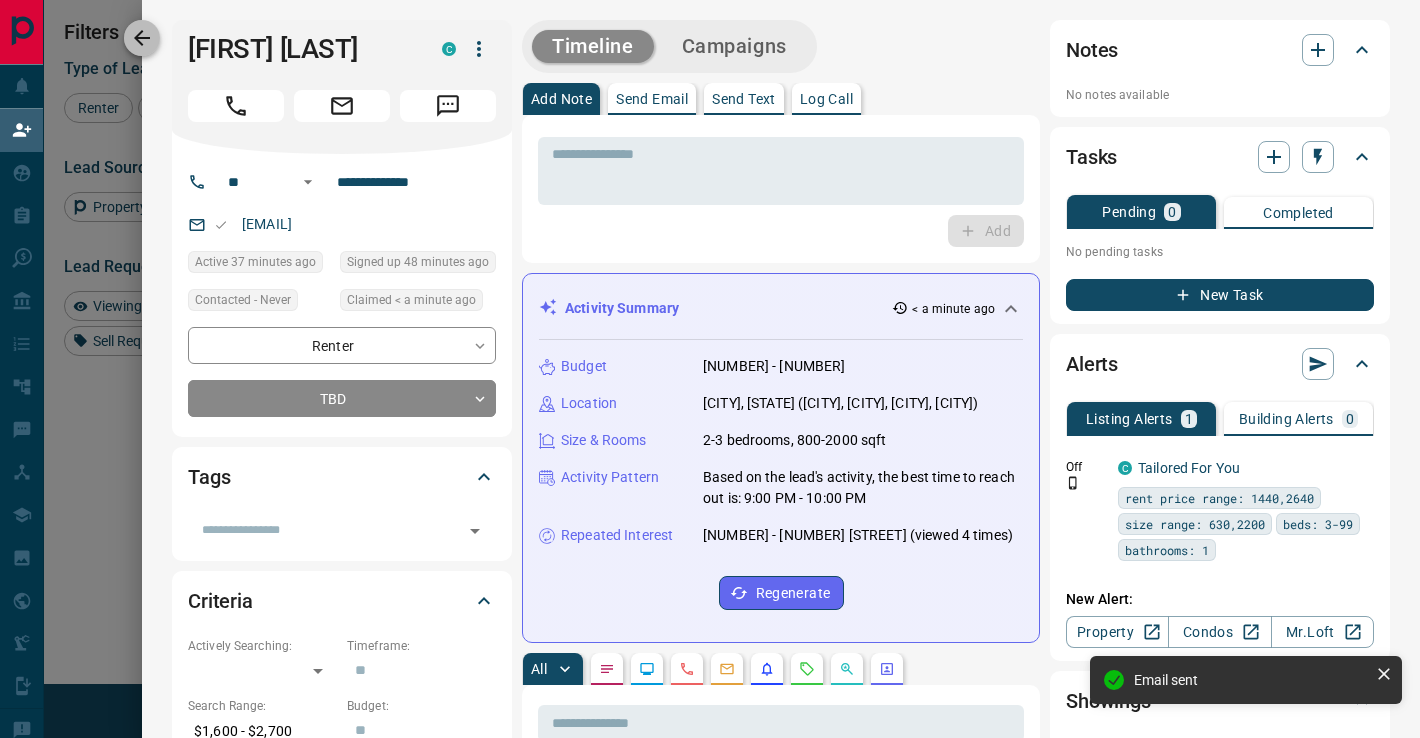 click 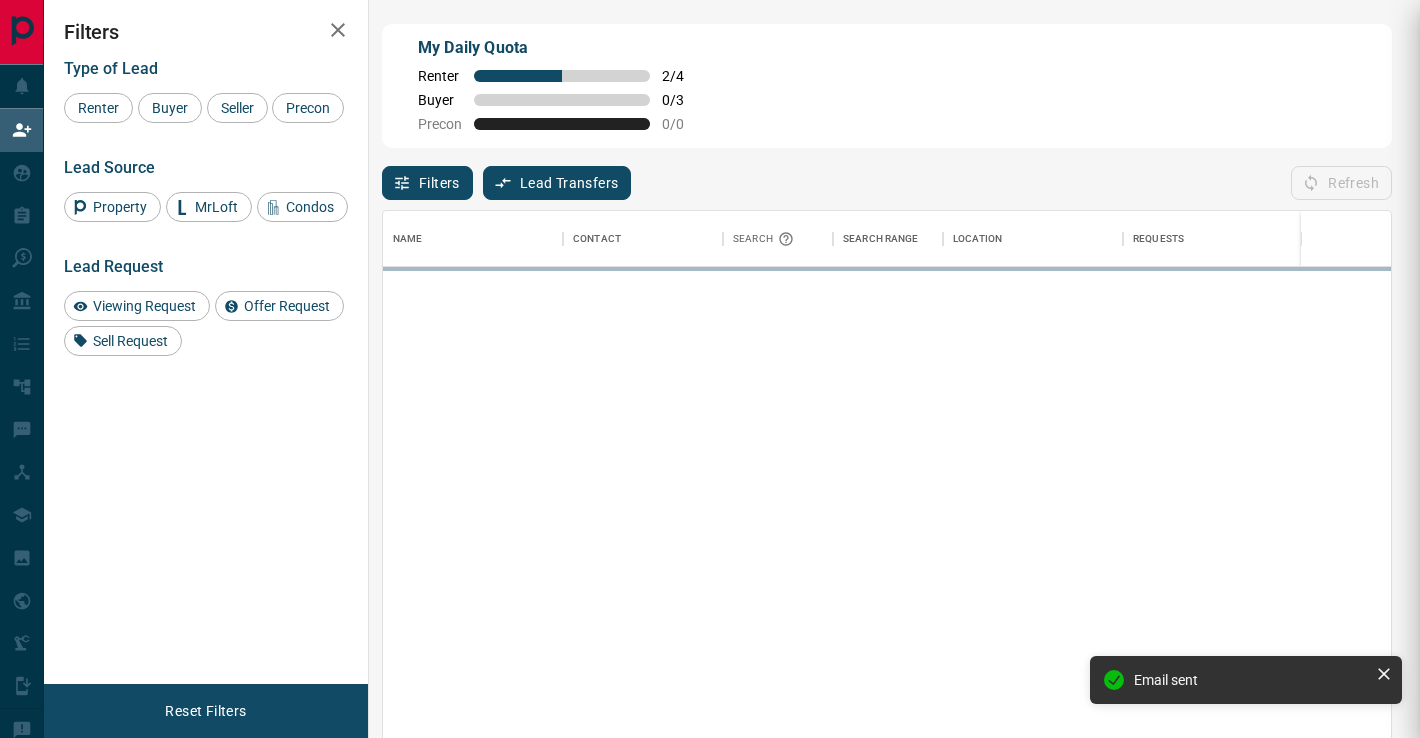 scroll, scrollTop: 1, scrollLeft: 1, axis: both 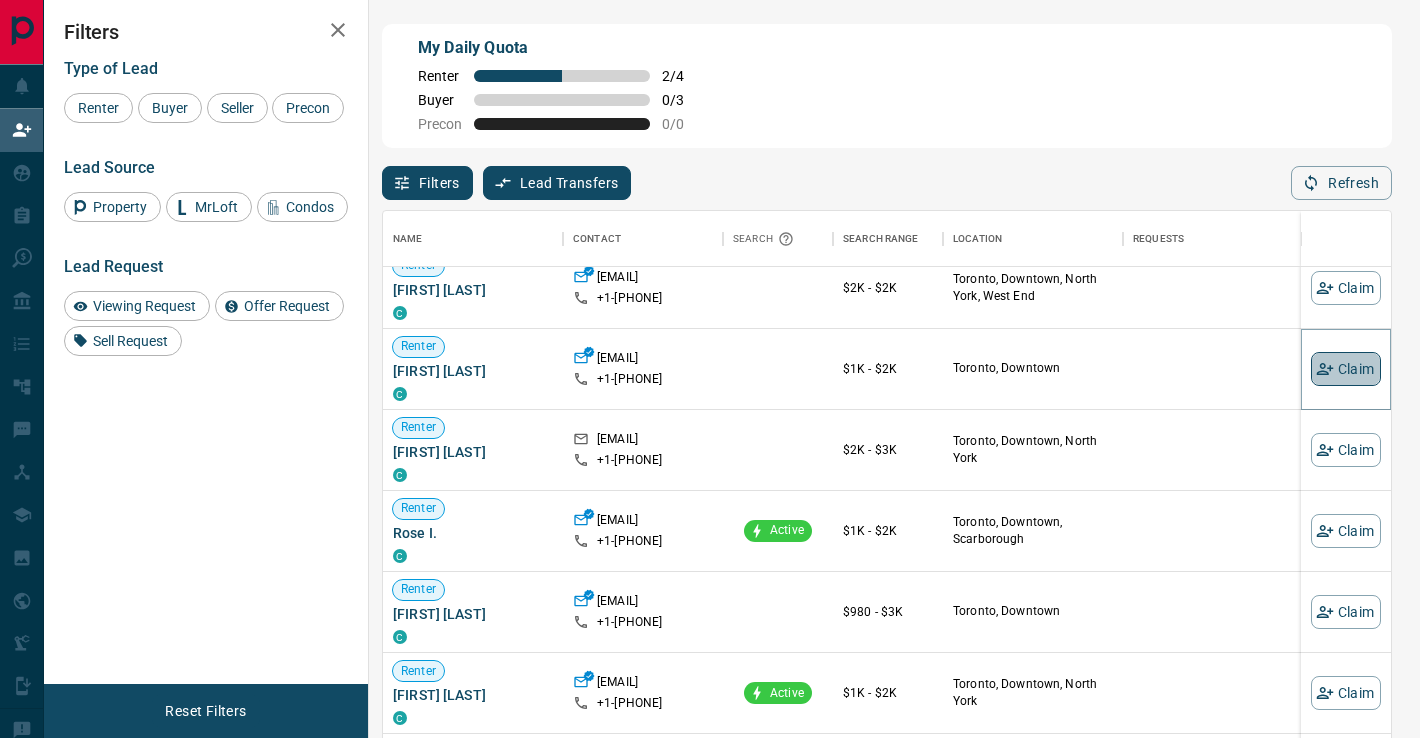 click on "Claim" at bounding box center (1346, 369) 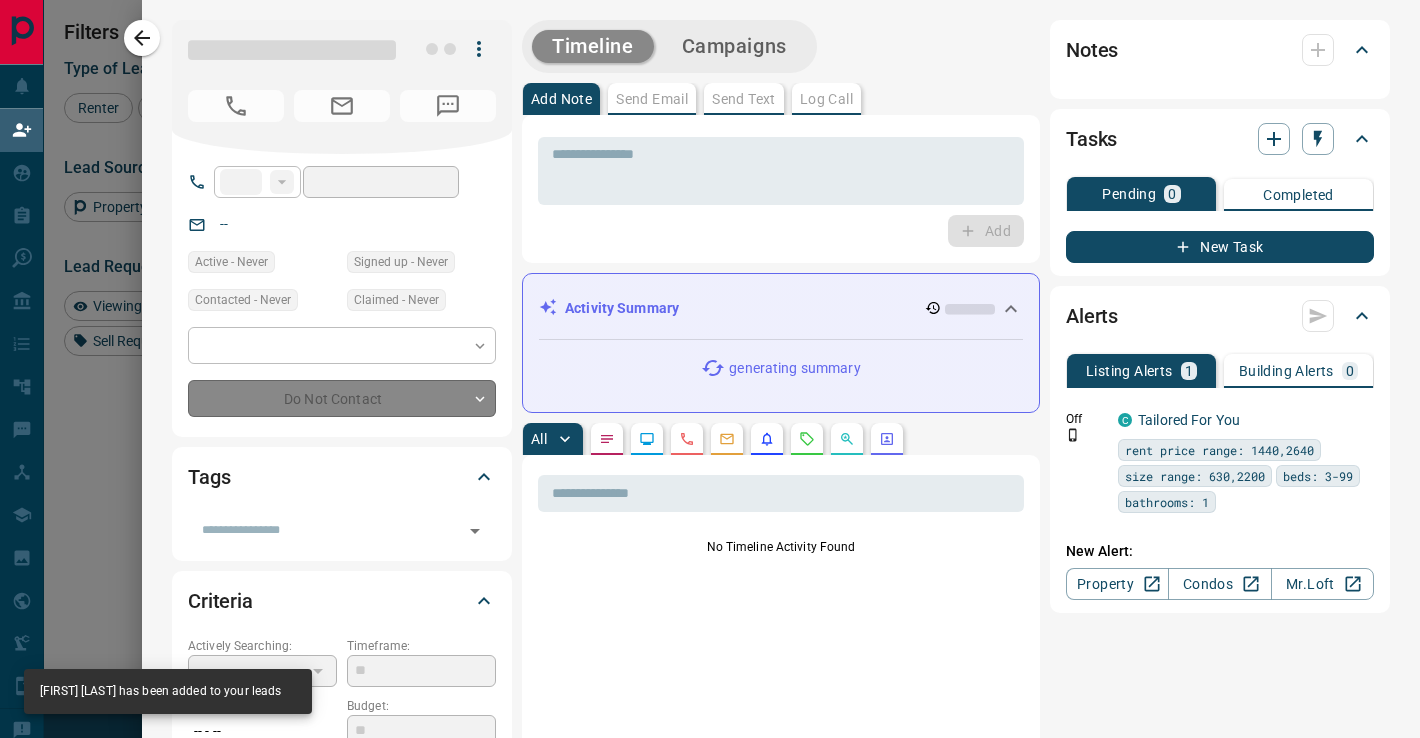 type on "**" 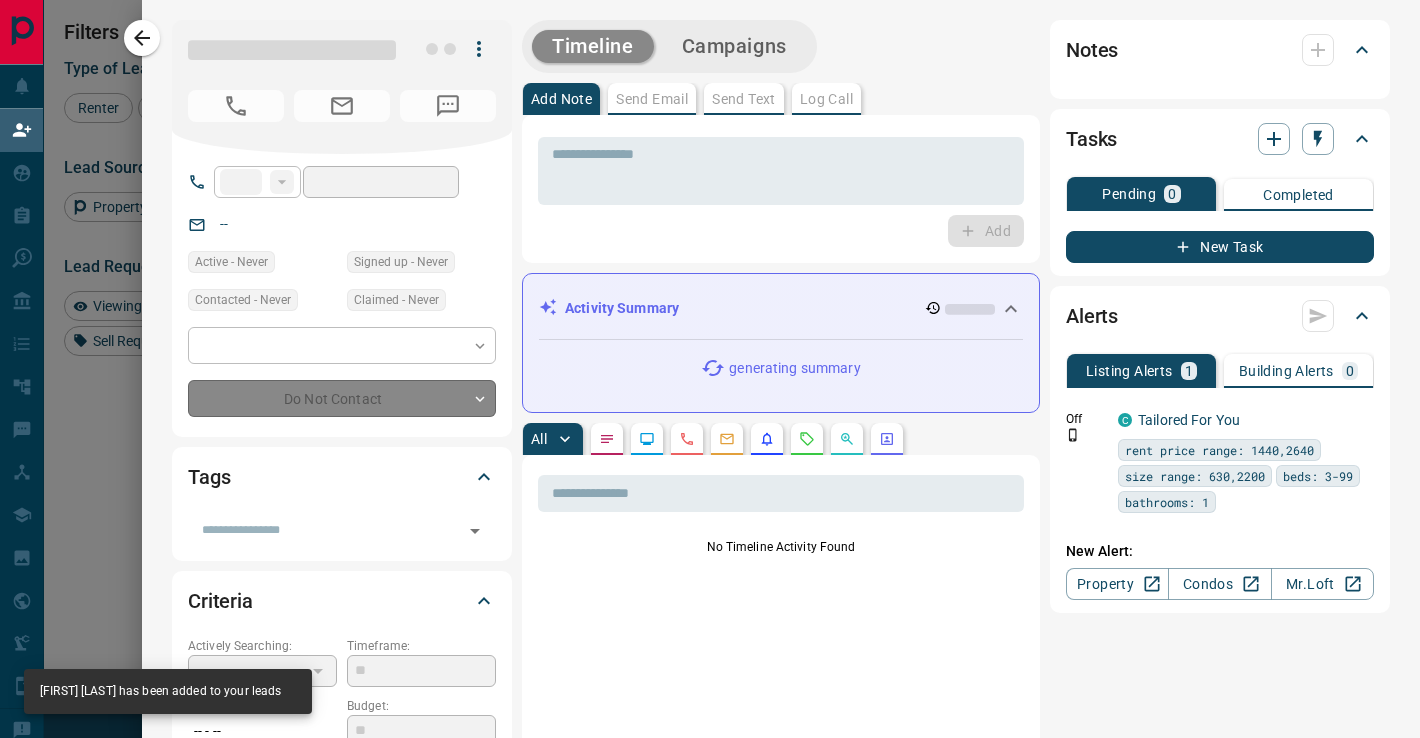 type on "**********" 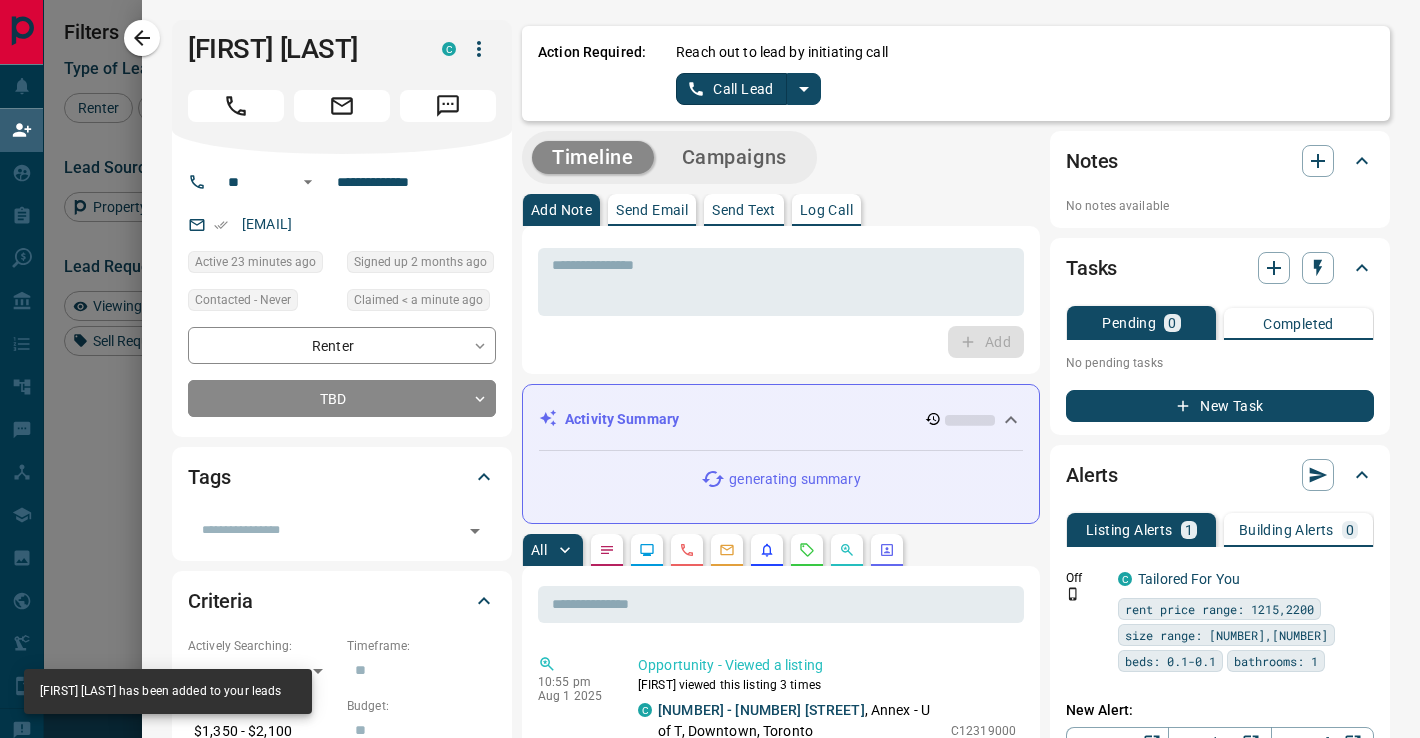 click 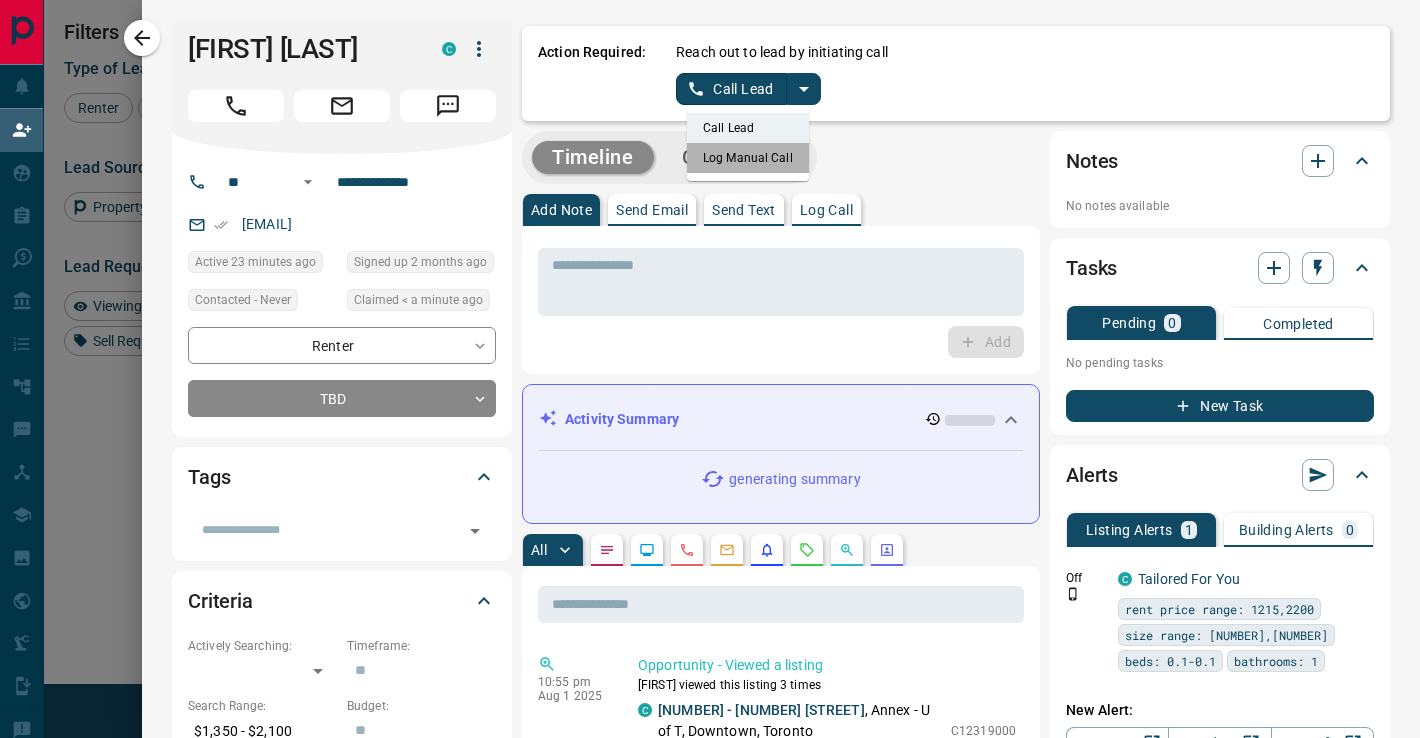 click on "Log Manual Call" at bounding box center (748, 158) 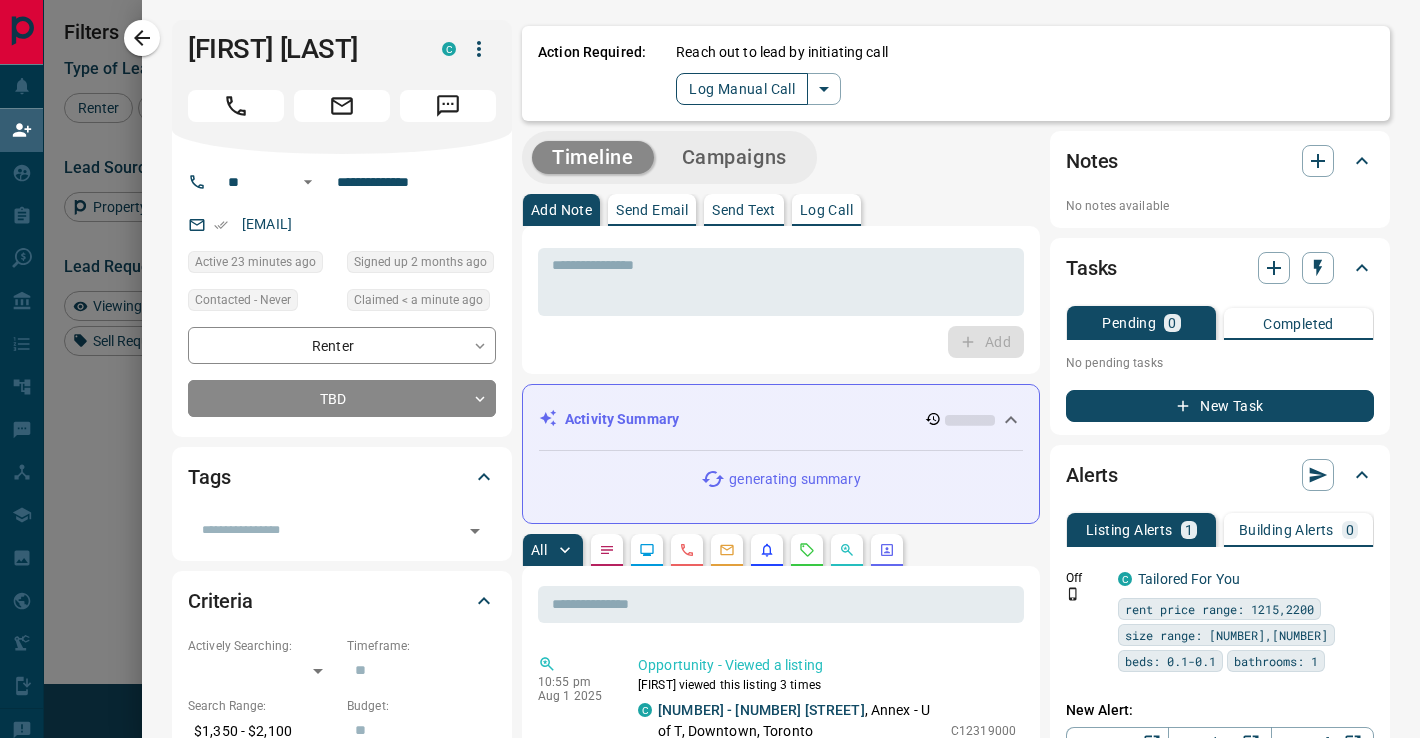 click on "Log Manual Call" at bounding box center [742, 89] 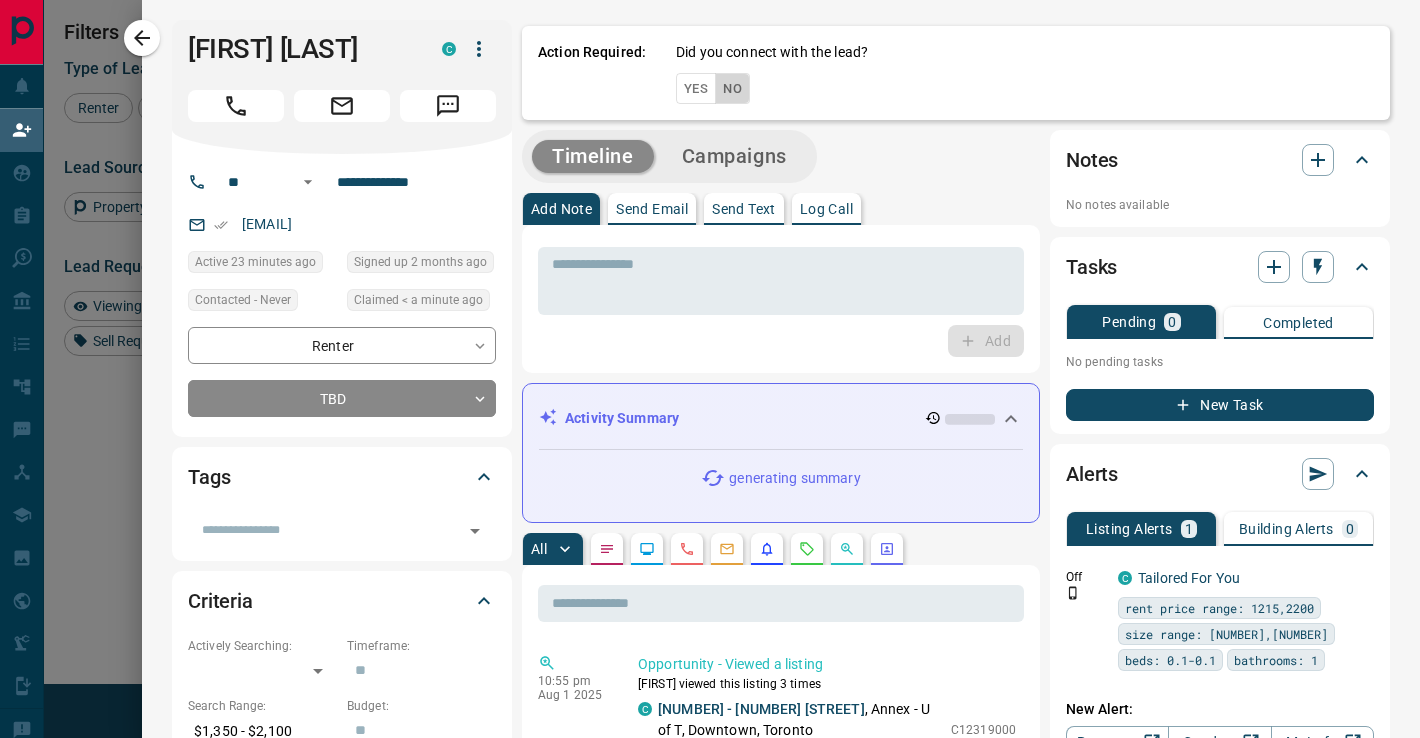click on "No" at bounding box center [732, 88] 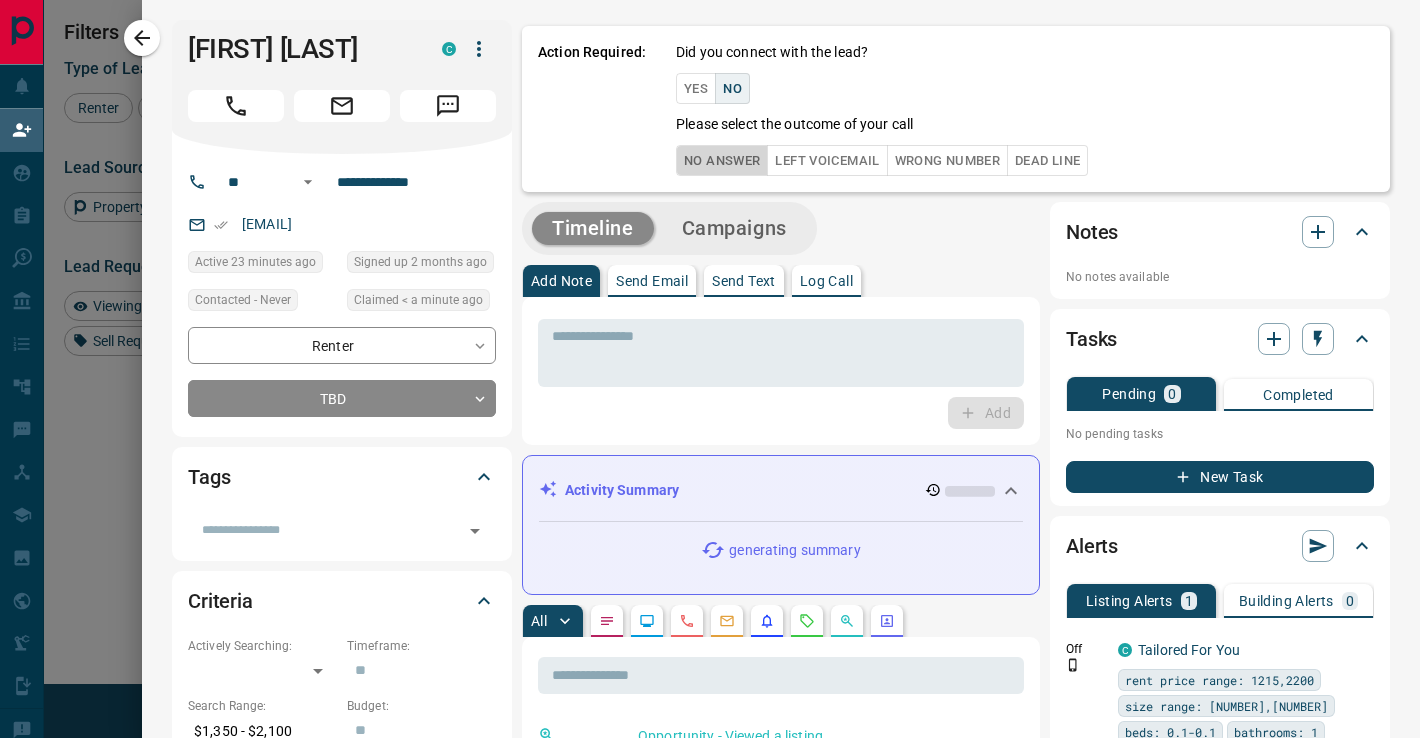 click on "No Answer" at bounding box center [722, 160] 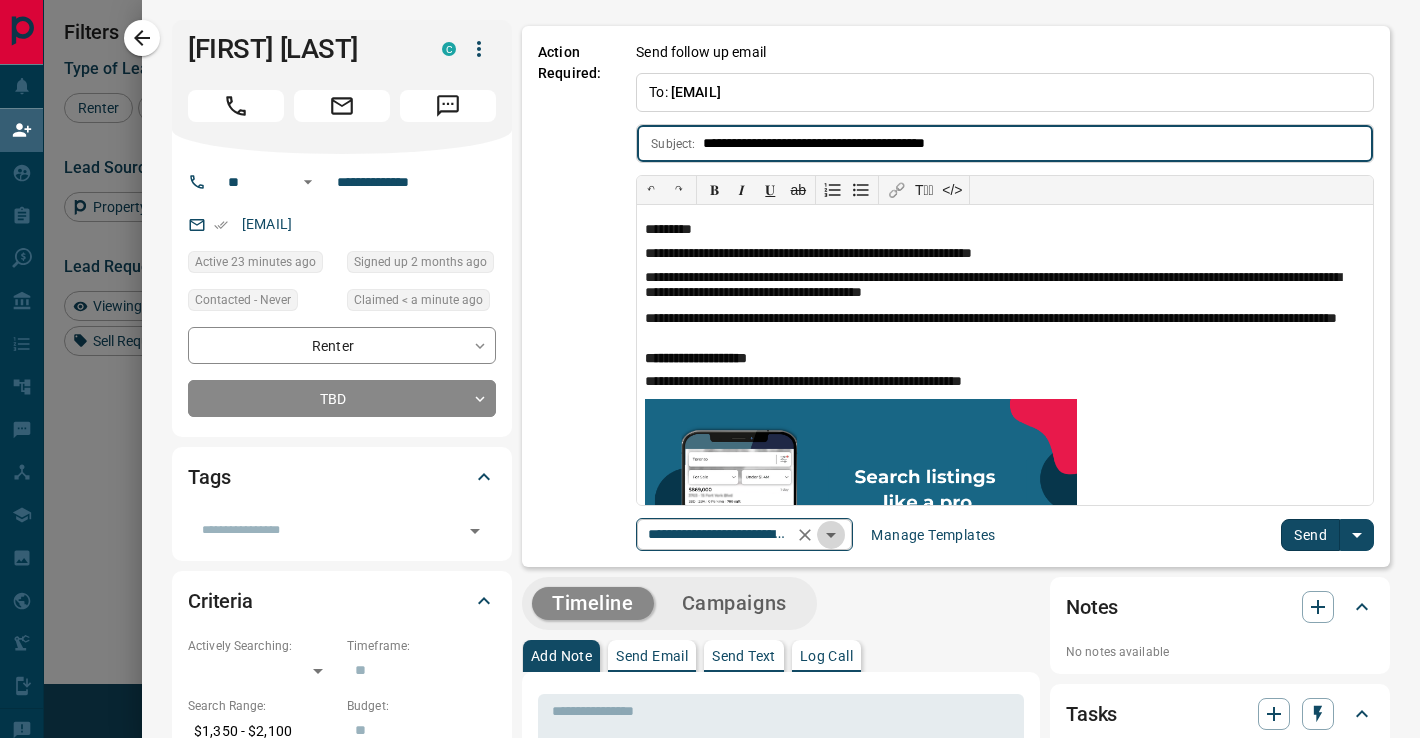 click 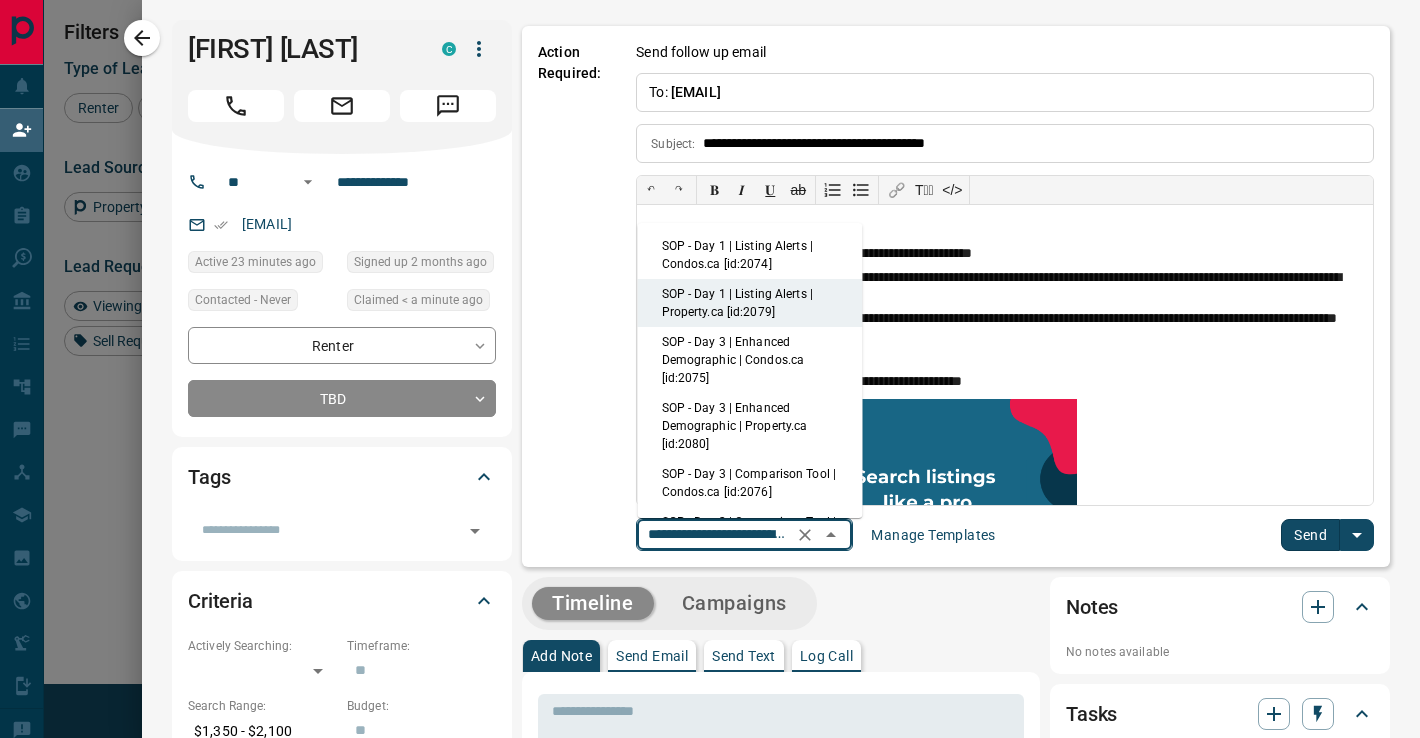 click on "SOP - Day 1 | Listing Alerts | Condos.ca [id:2074]" at bounding box center [750, 255] 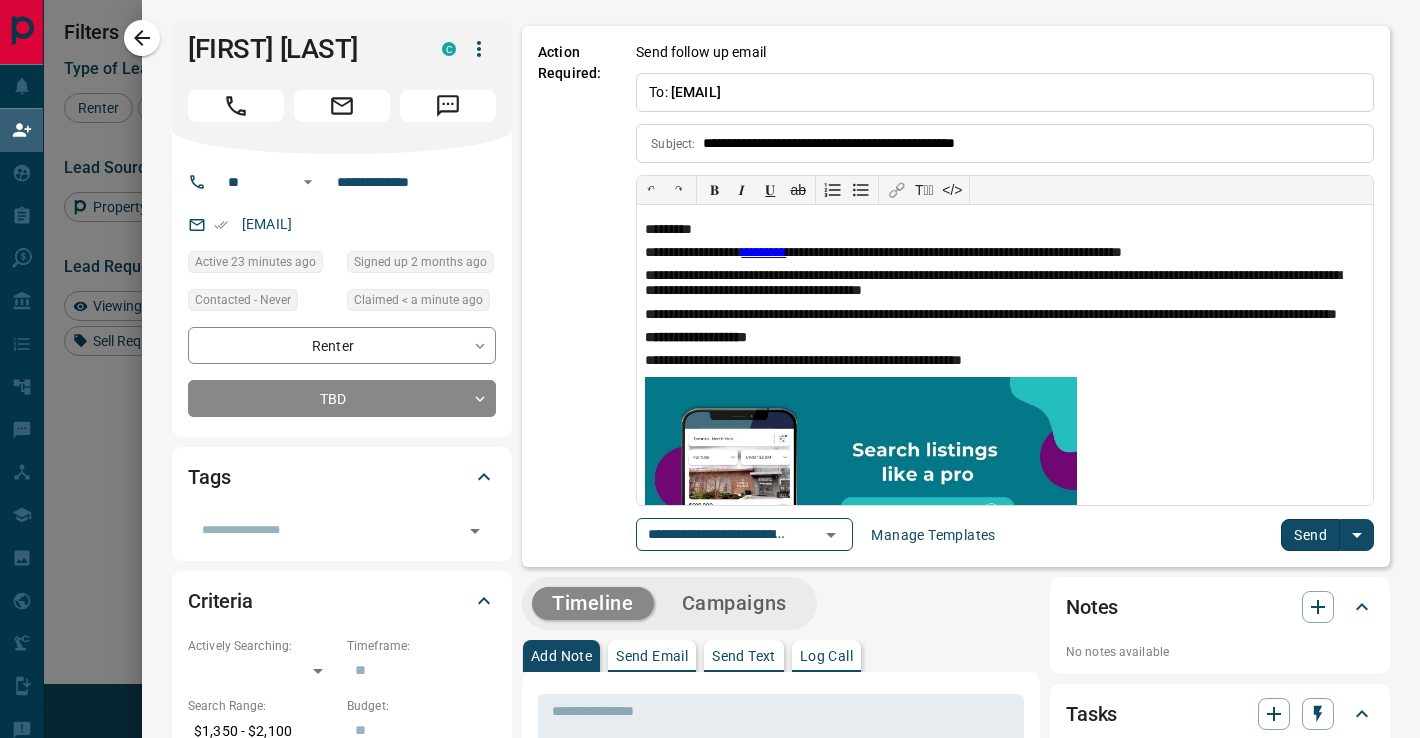 type on "**********" 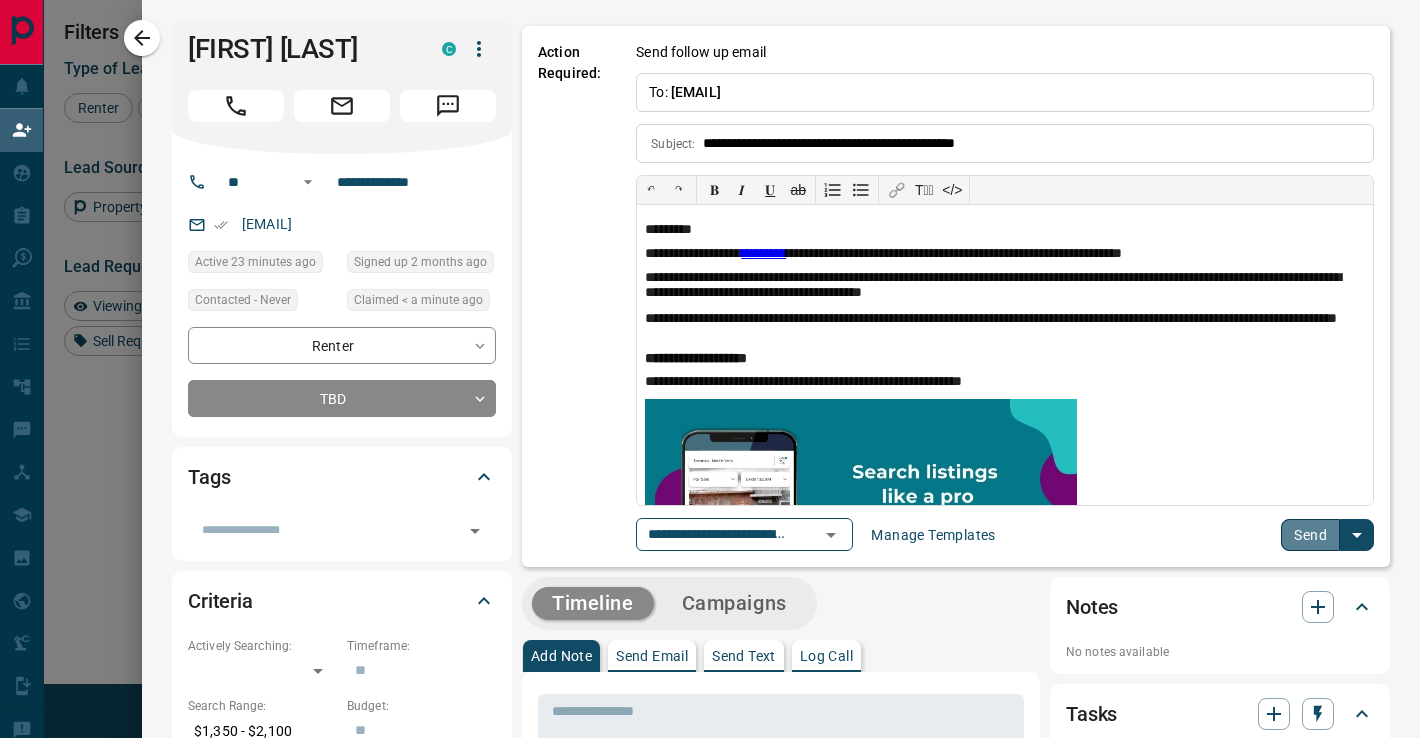 click on "Send" at bounding box center [1310, 535] 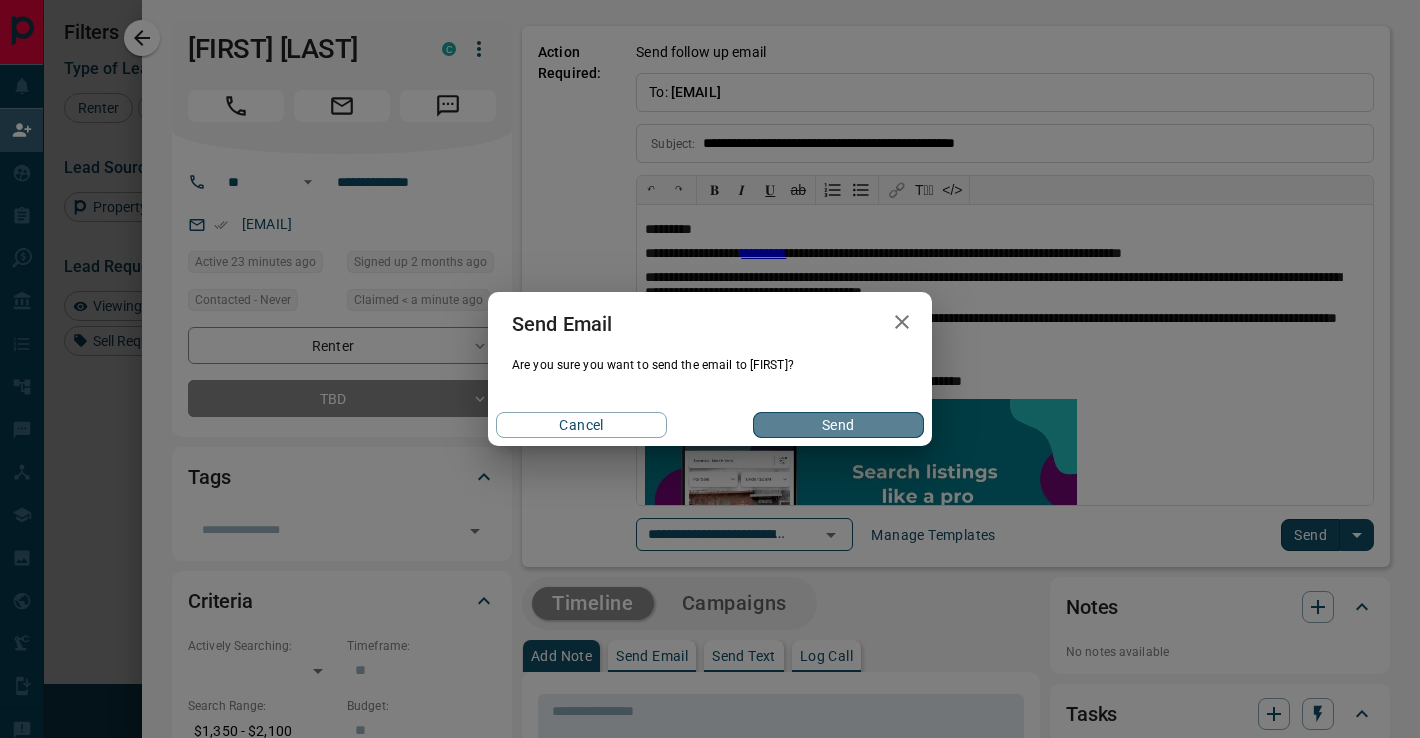 click on "Send" at bounding box center [838, 425] 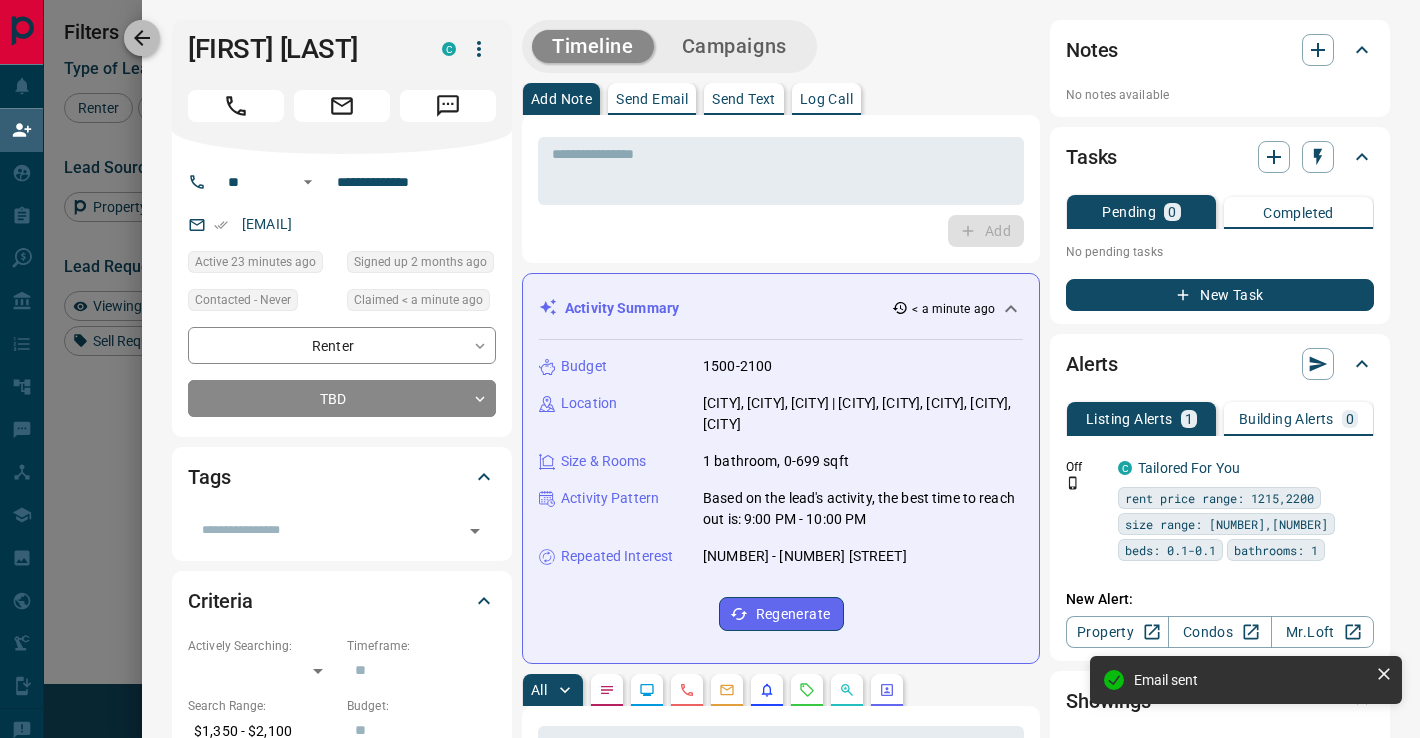 click 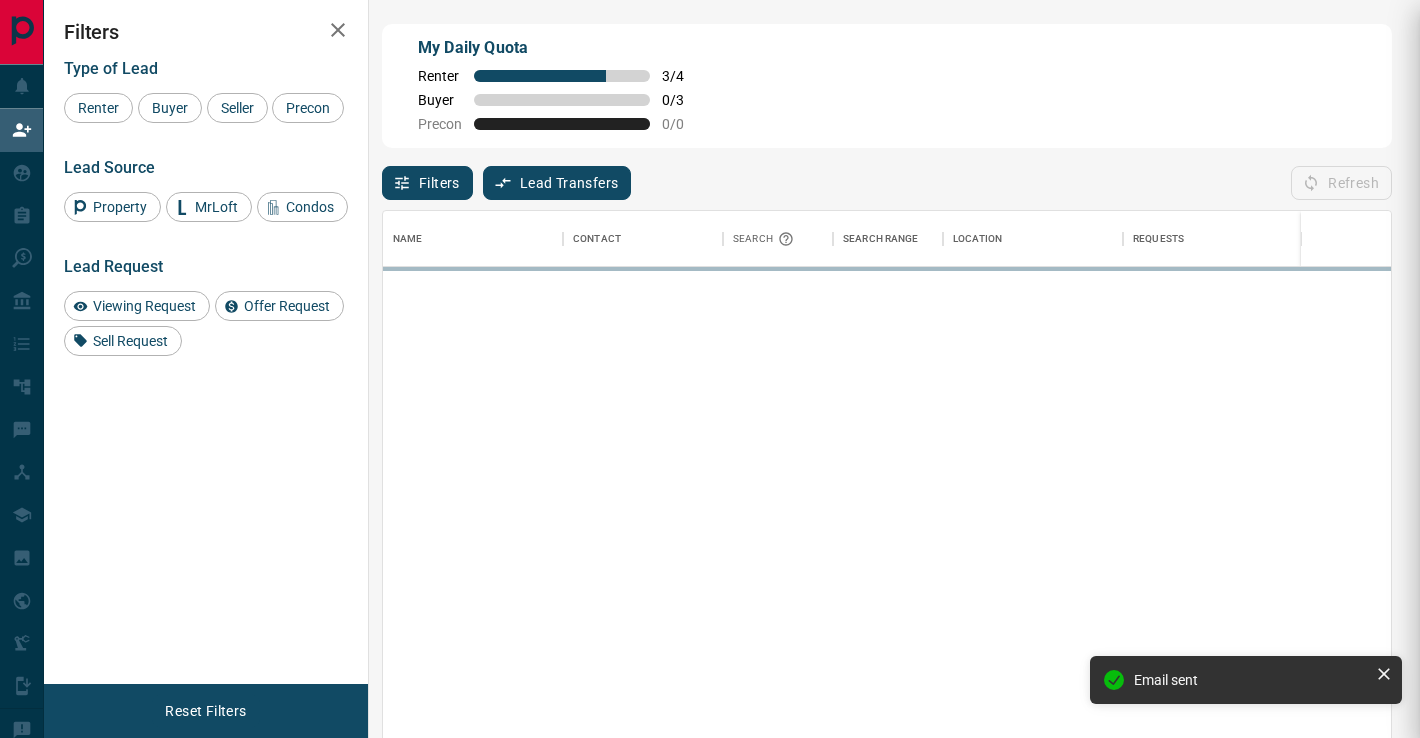 scroll, scrollTop: 1, scrollLeft: 1, axis: both 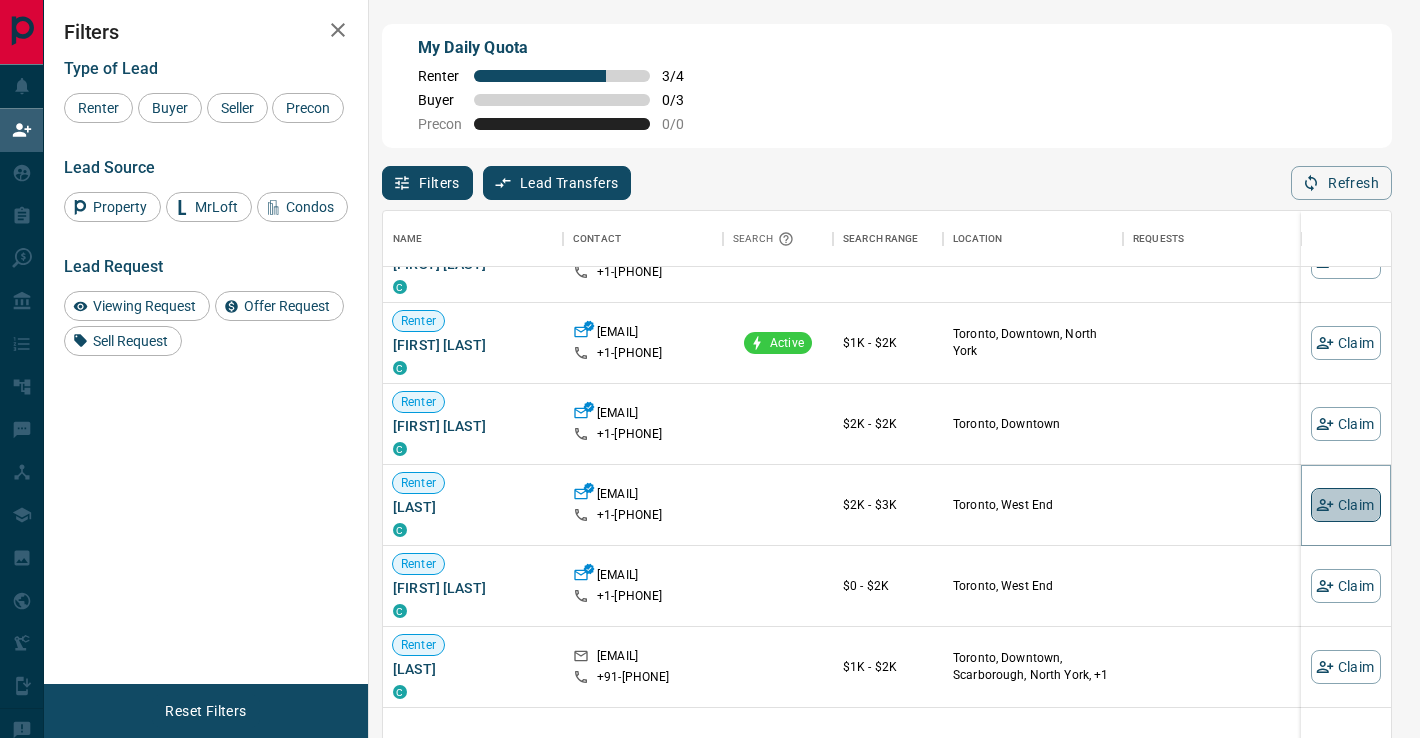 click on "Claim" at bounding box center [1346, 505] 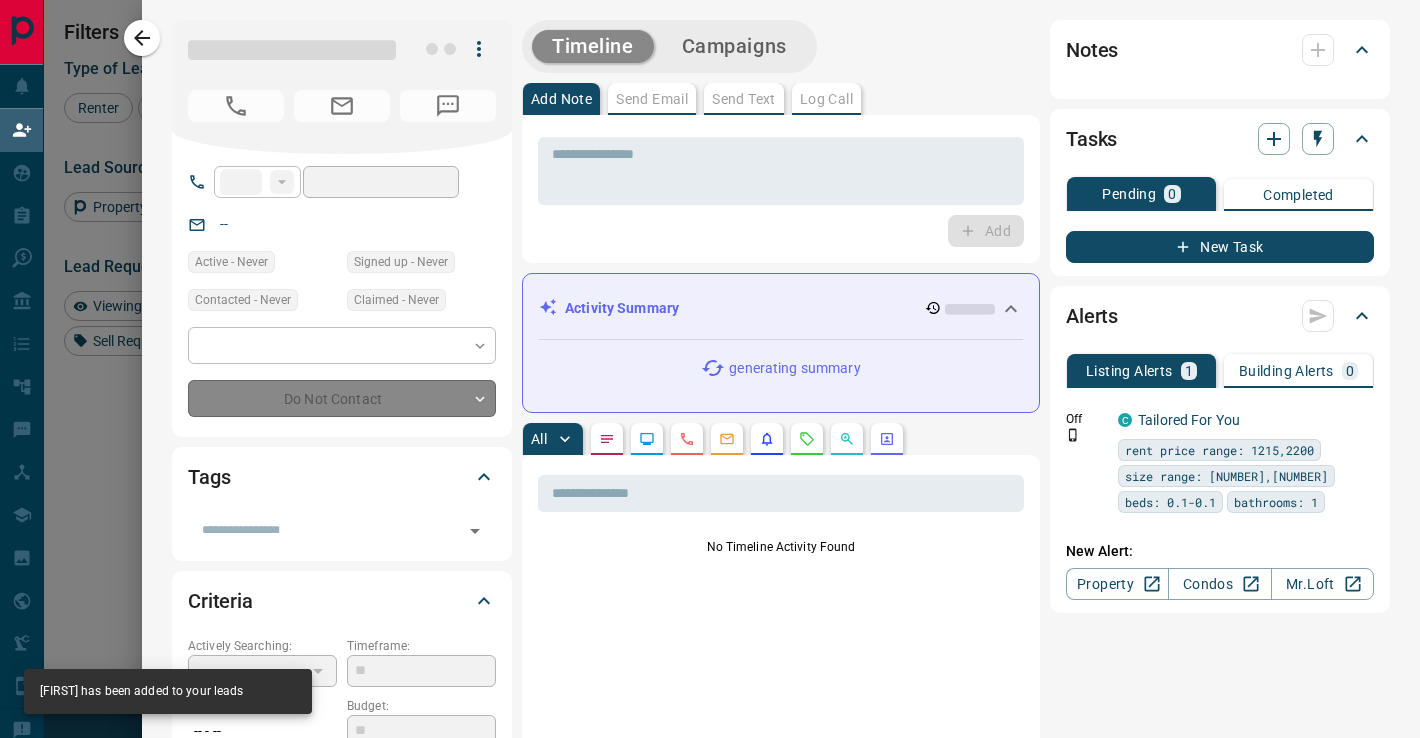 type on "**" 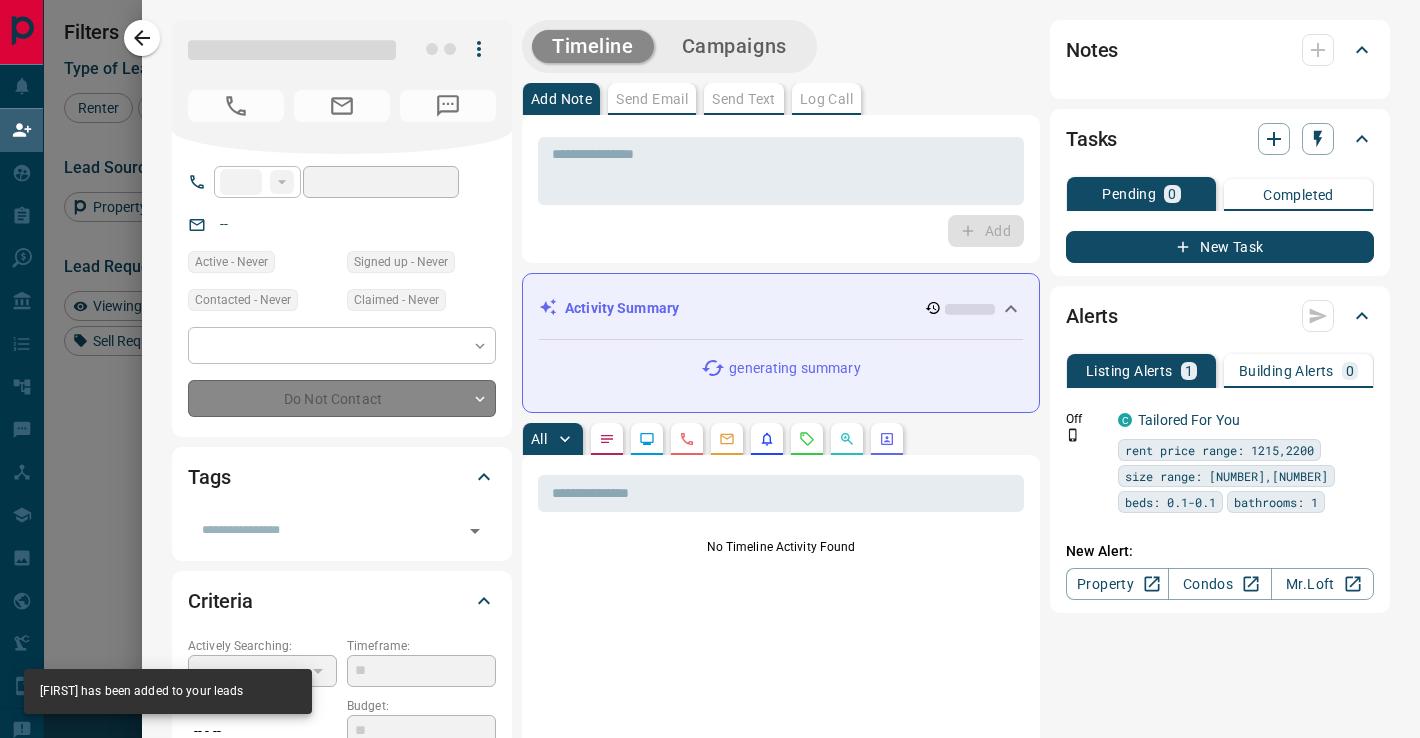 type on "**********" 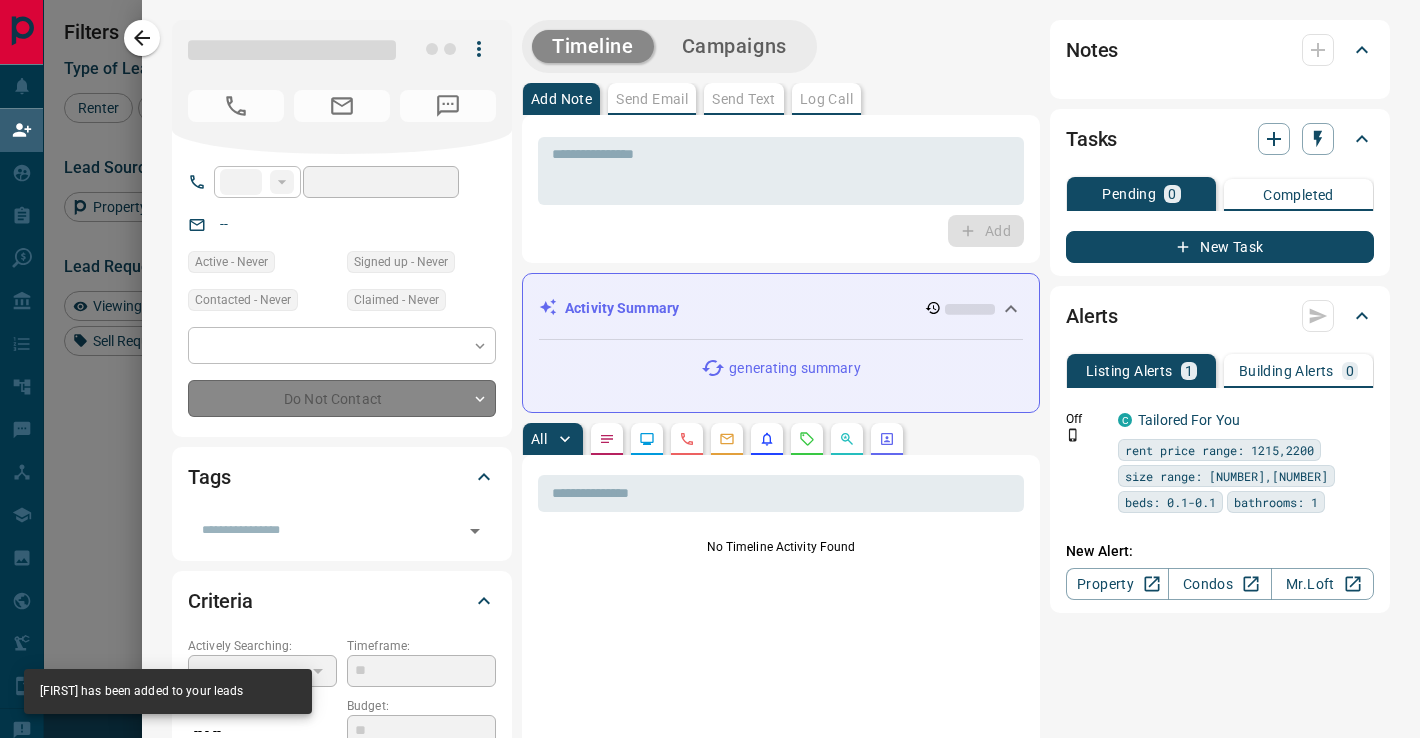 type on "**" 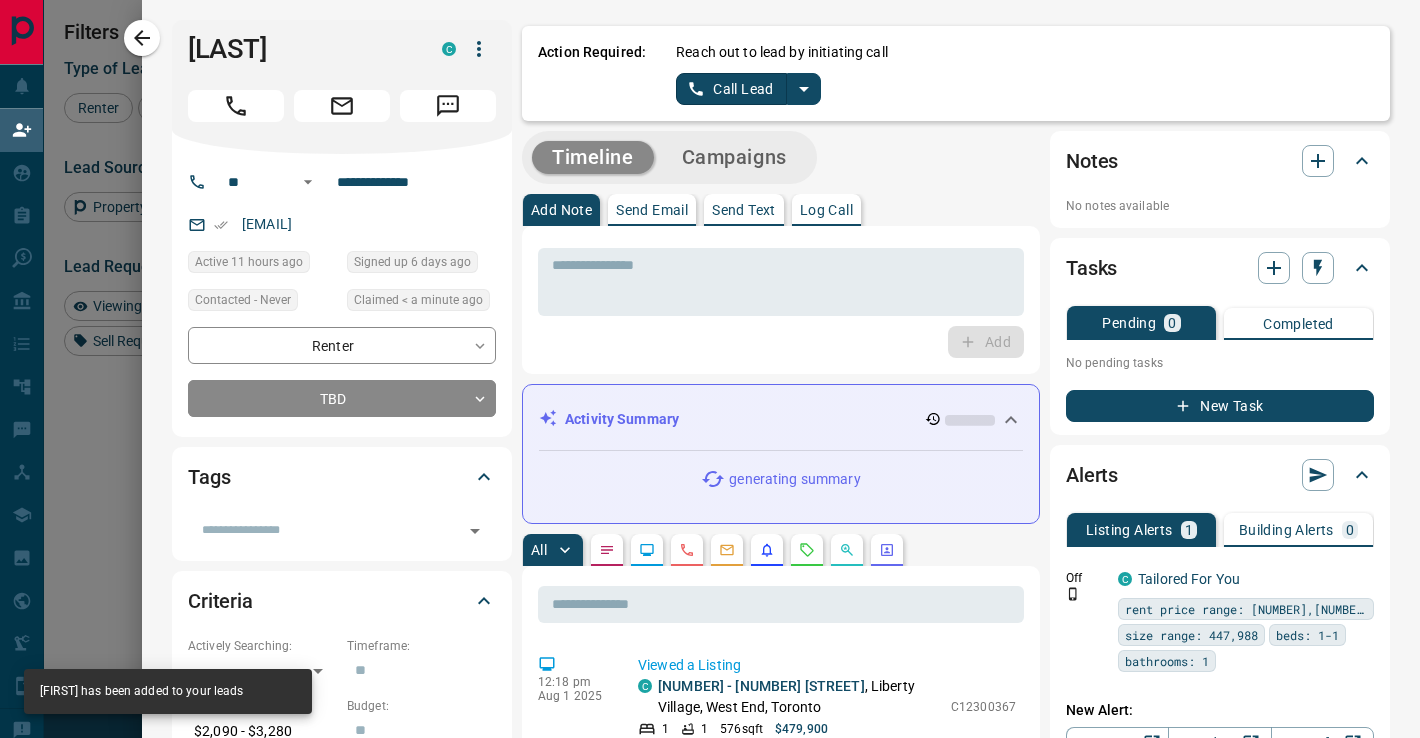 click 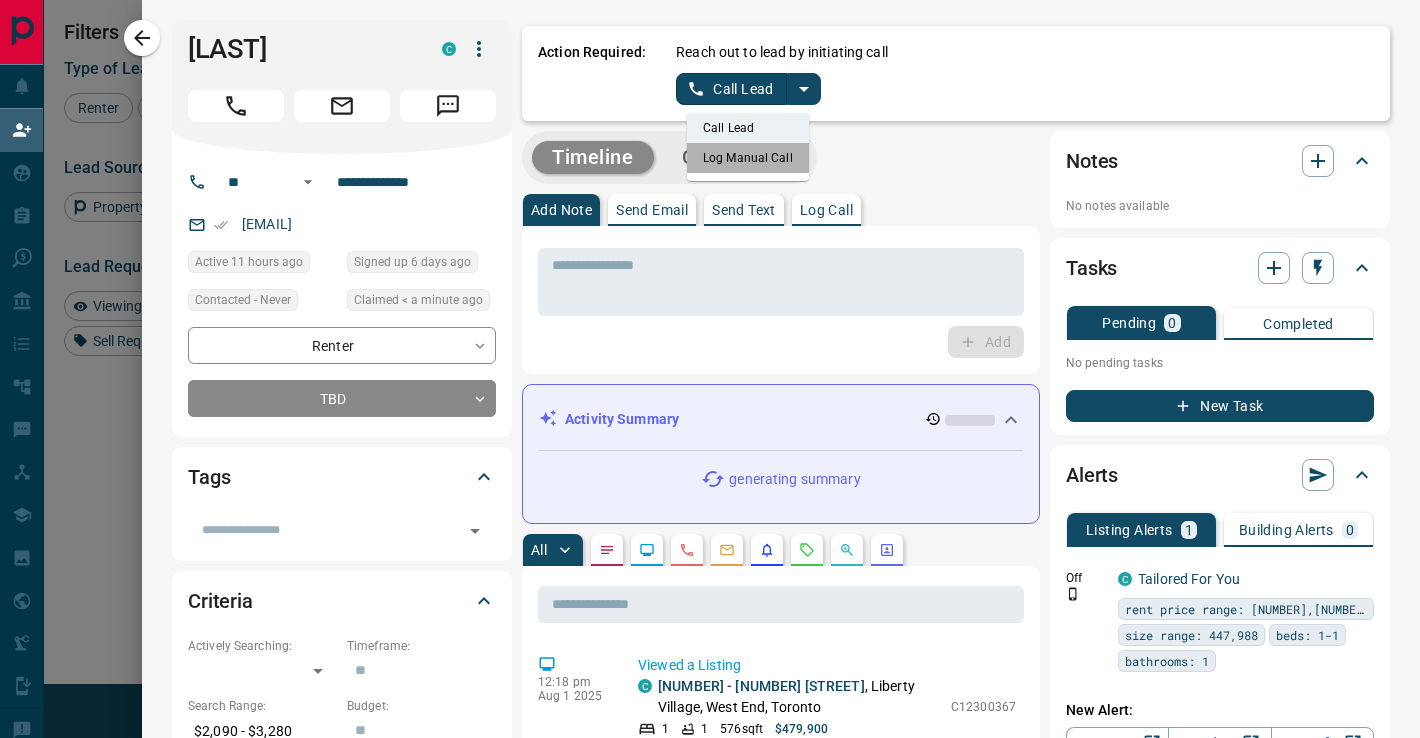 click on "Log Manual Call" at bounding box center [748, 158] 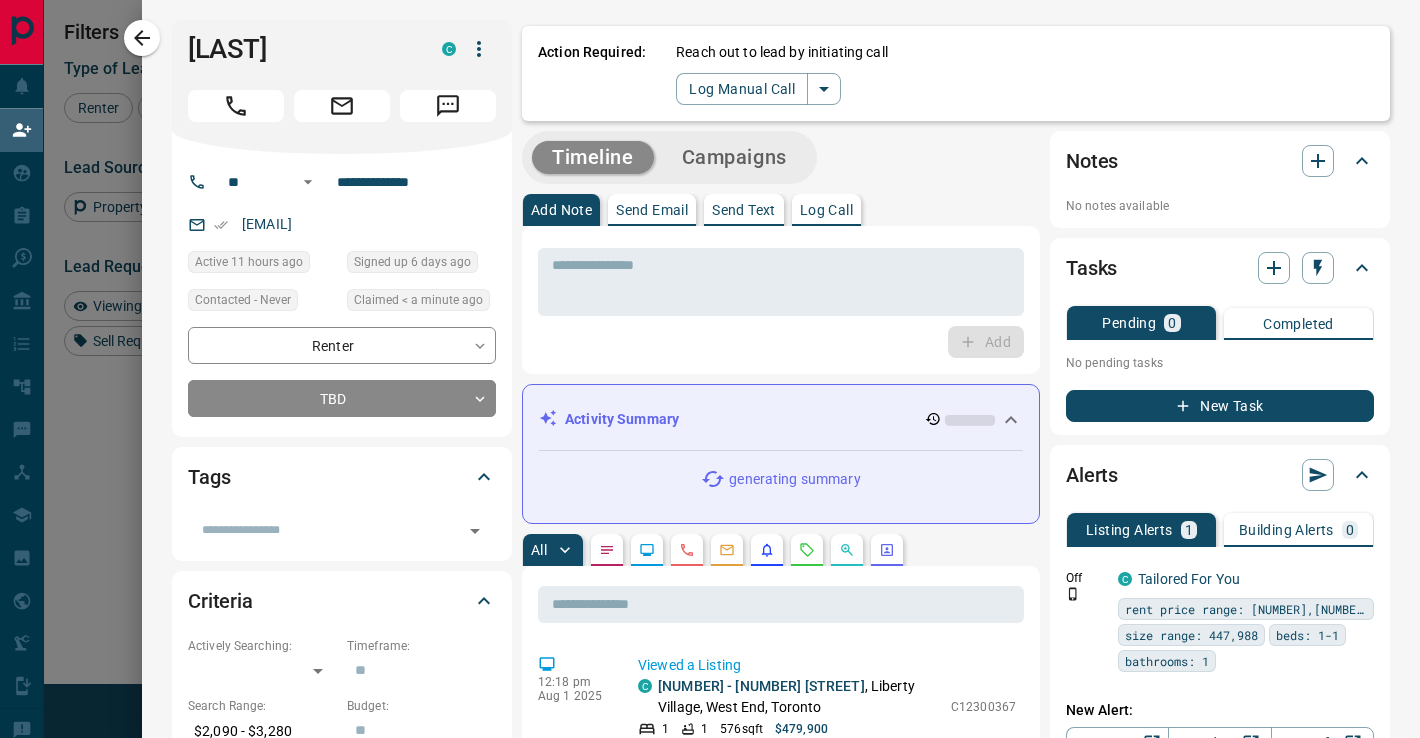 drag, startPoint x: 738, startPoint y: 155, endPoint x: 738, endPoint y: 135, distance: 20 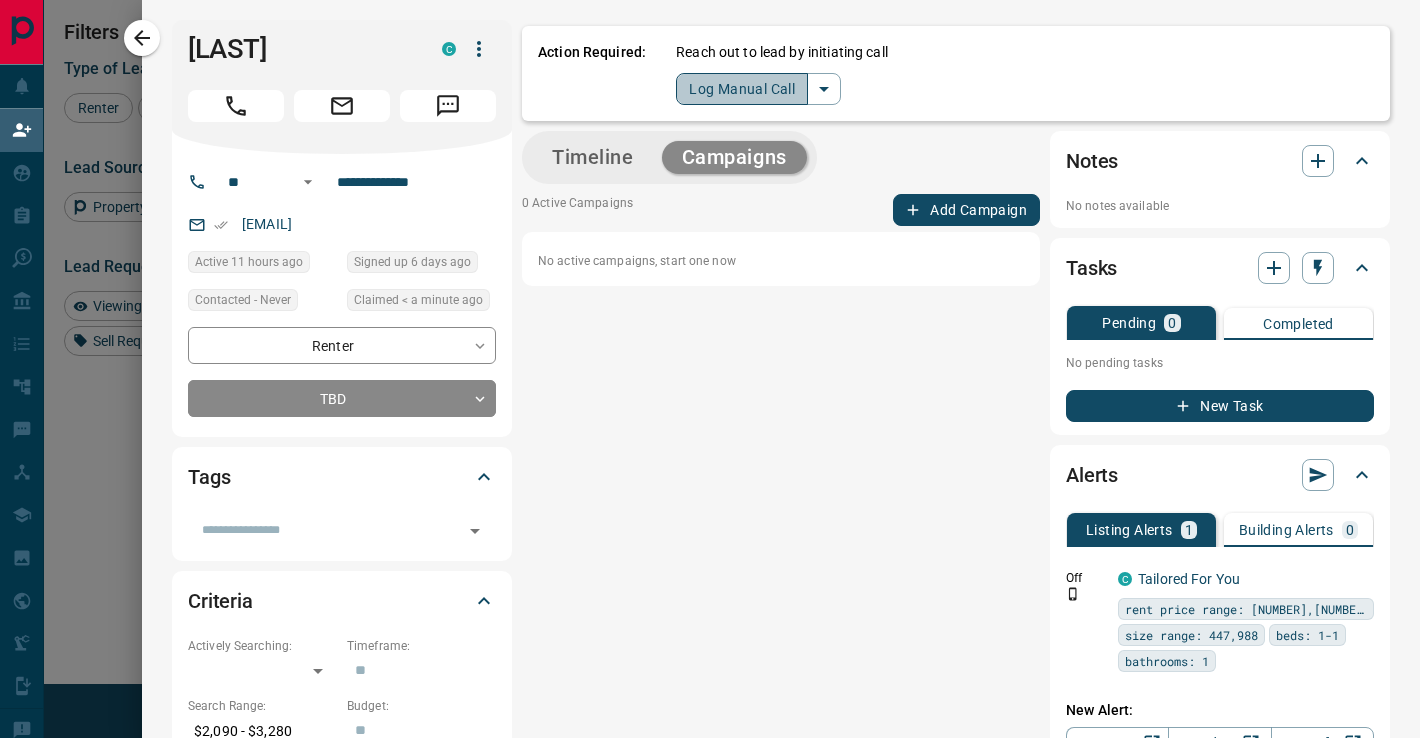 click on "Log Manual Call" at bounding box center (742, 89) 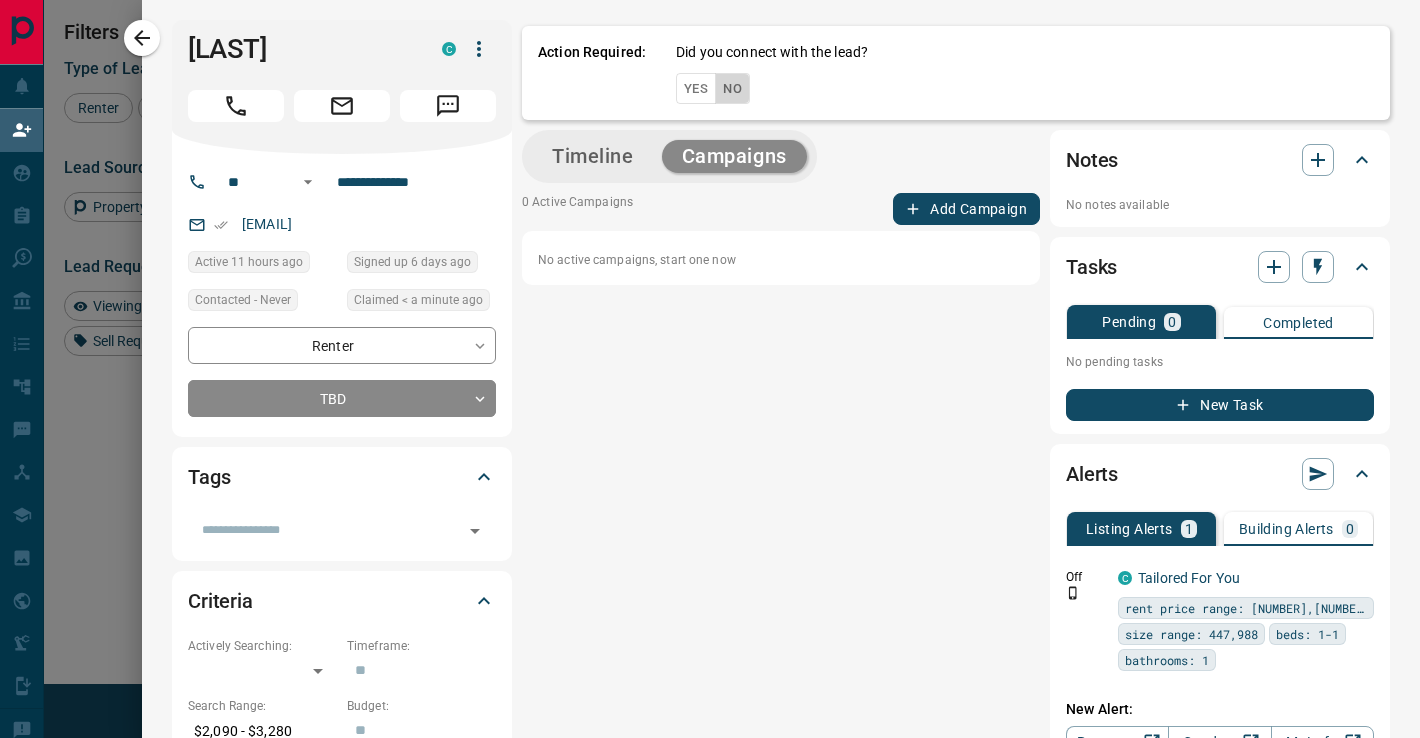 click on "No" at bounding box center (732, 88) 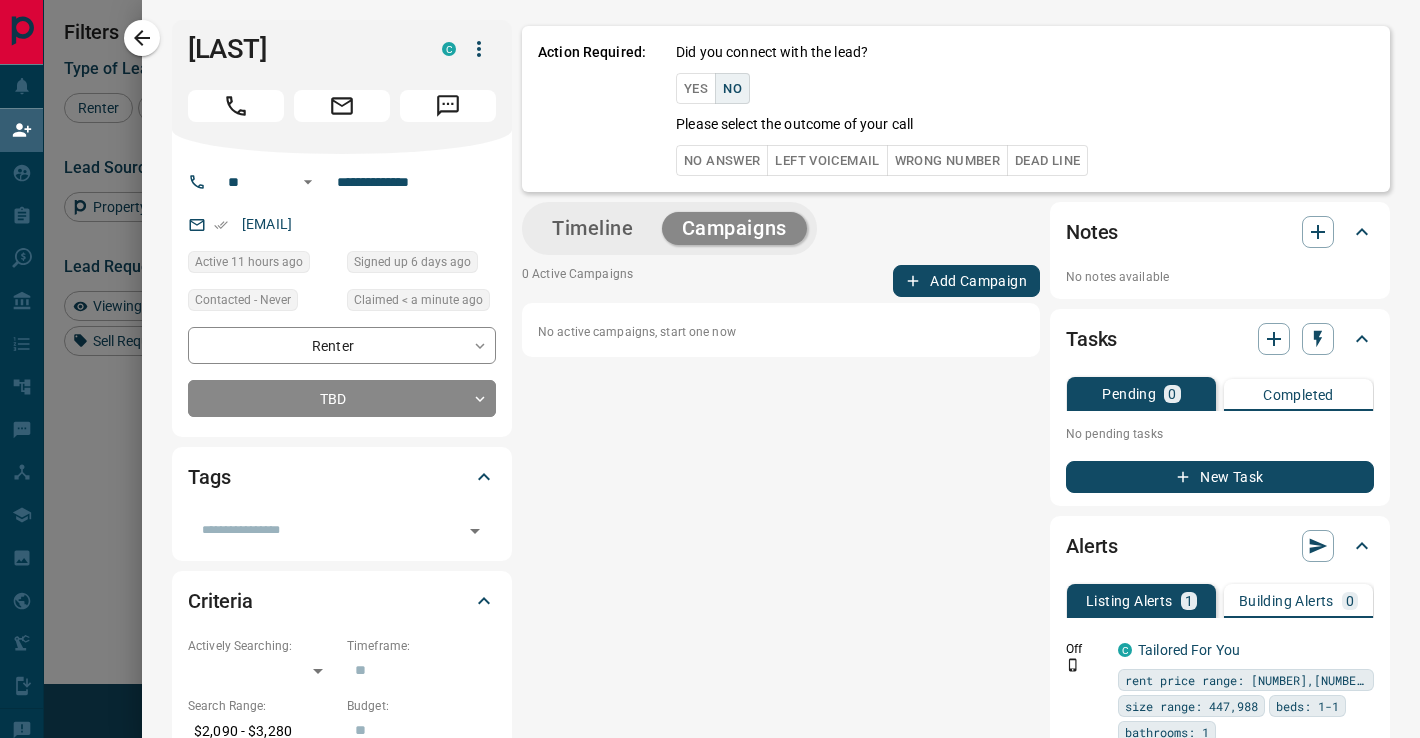 click on "Action Required: Did you connect with the lead? Yes No Please select the outcome of your call No Answer Left Voicemail Wrong Number Dead Line" at bounding box center (956, 109) 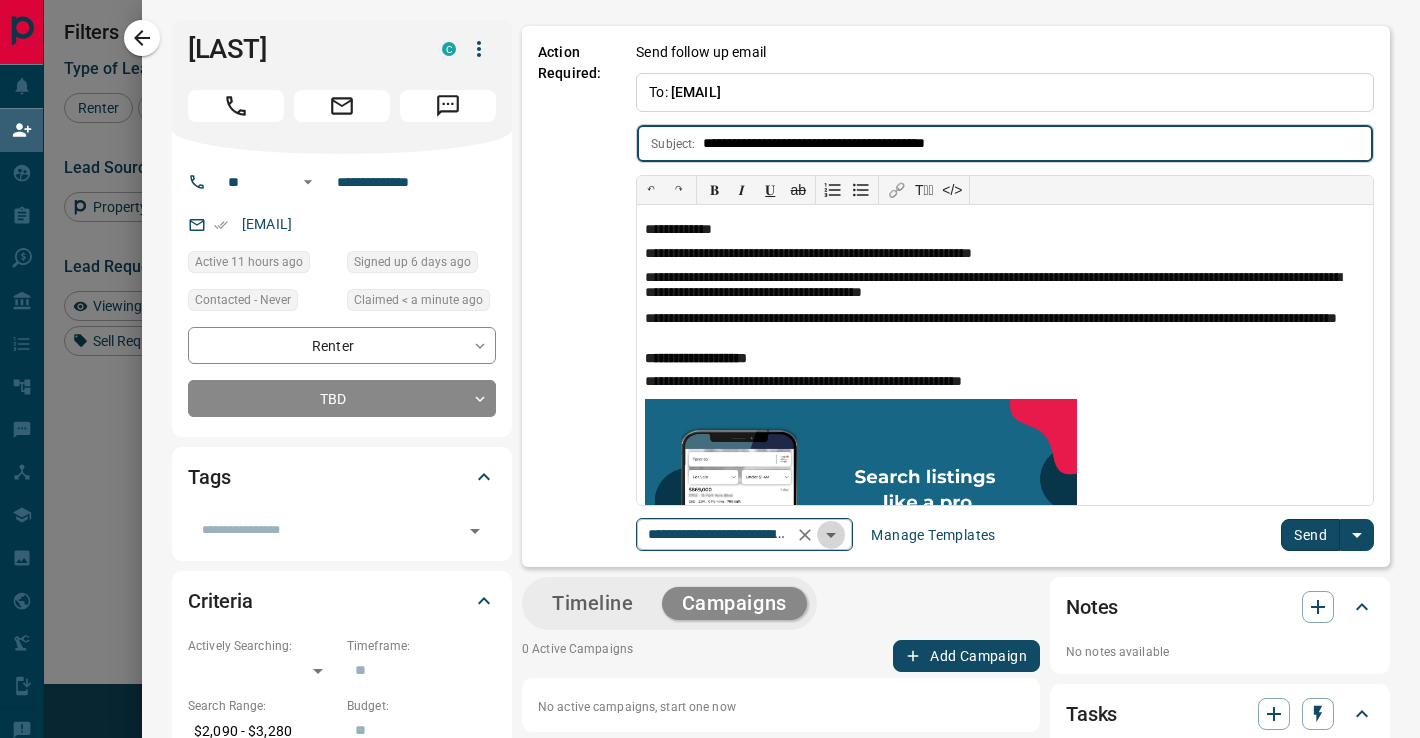 click 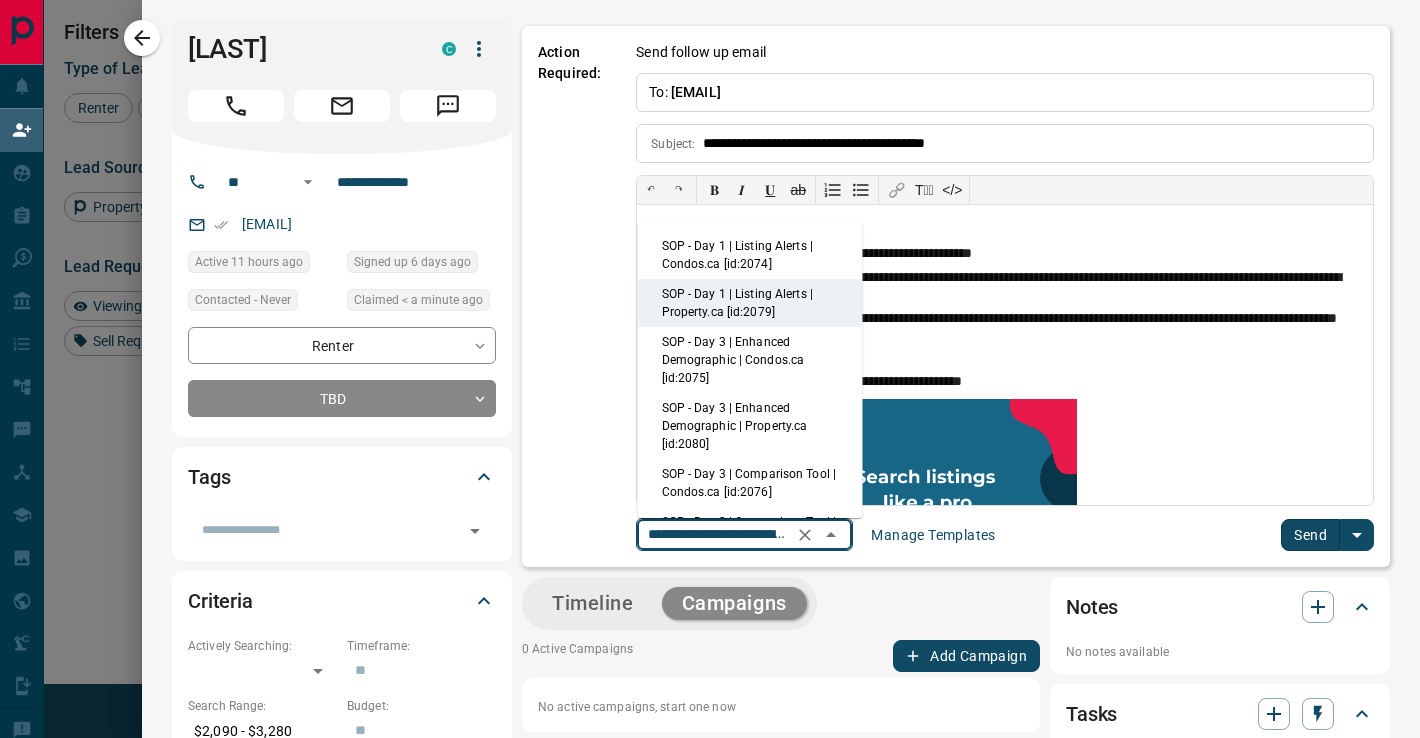 click on "SOP - Day 1 | Listing Alerts | Condos.ca [id:2074]" at bounding box center (750, 255) 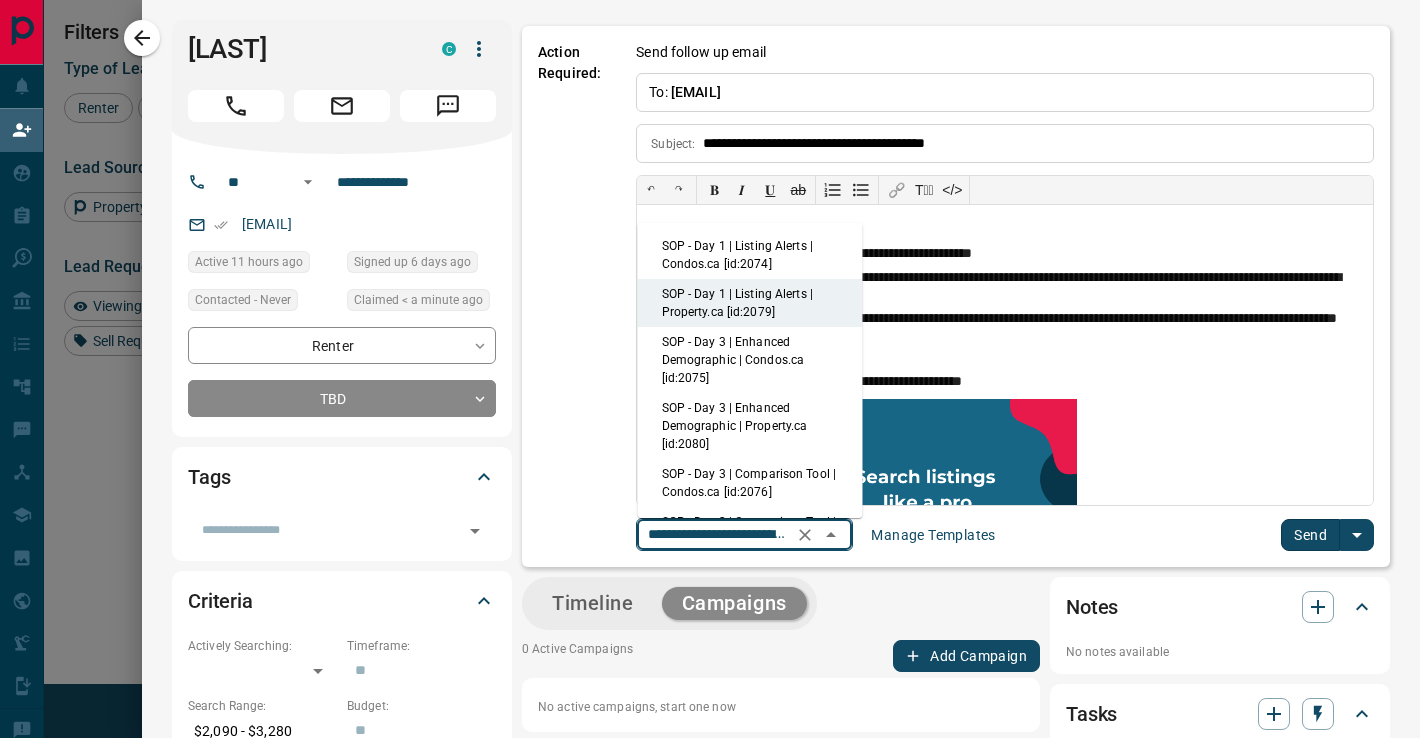 type on "**********" 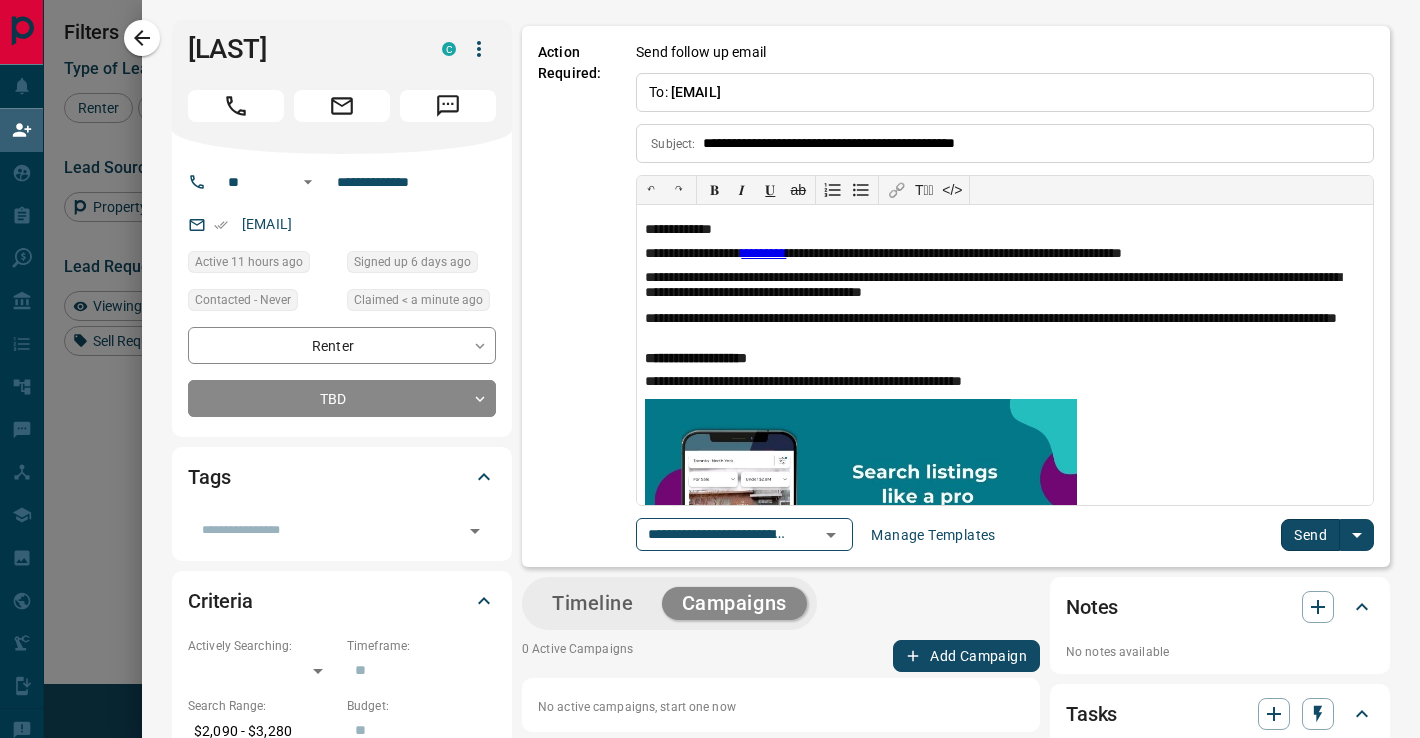 click on "Send" at bounding box center [1310, 535] 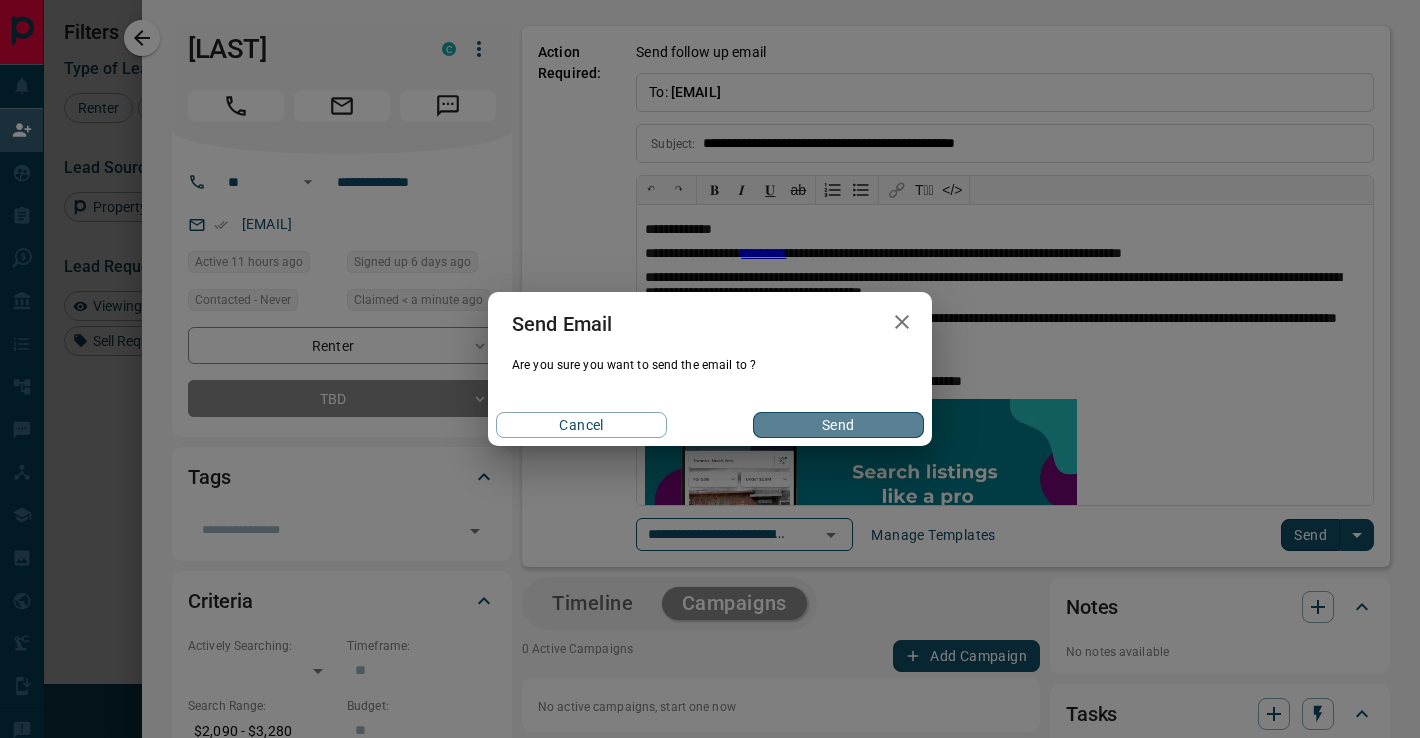click on "Send" at bounding box center (838, 425) 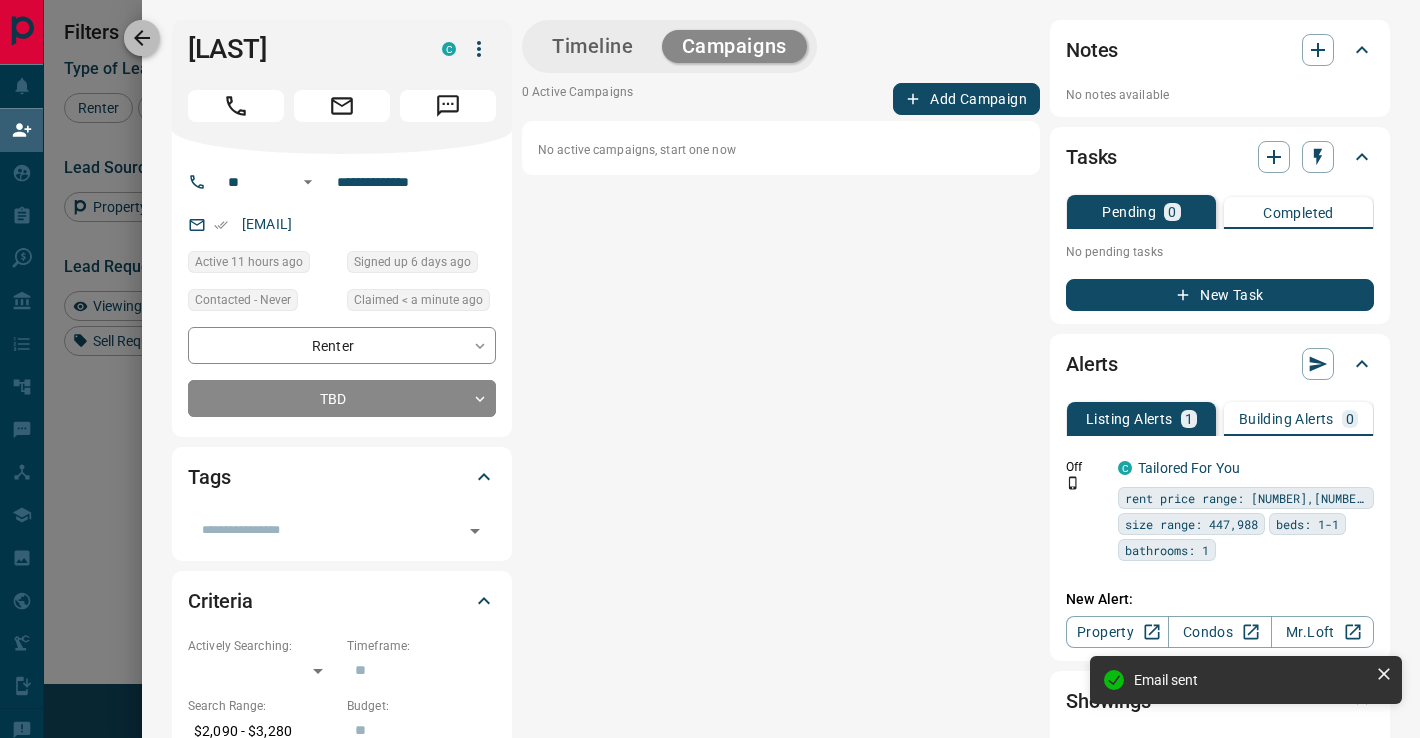 click at bounding box center (142, 38) 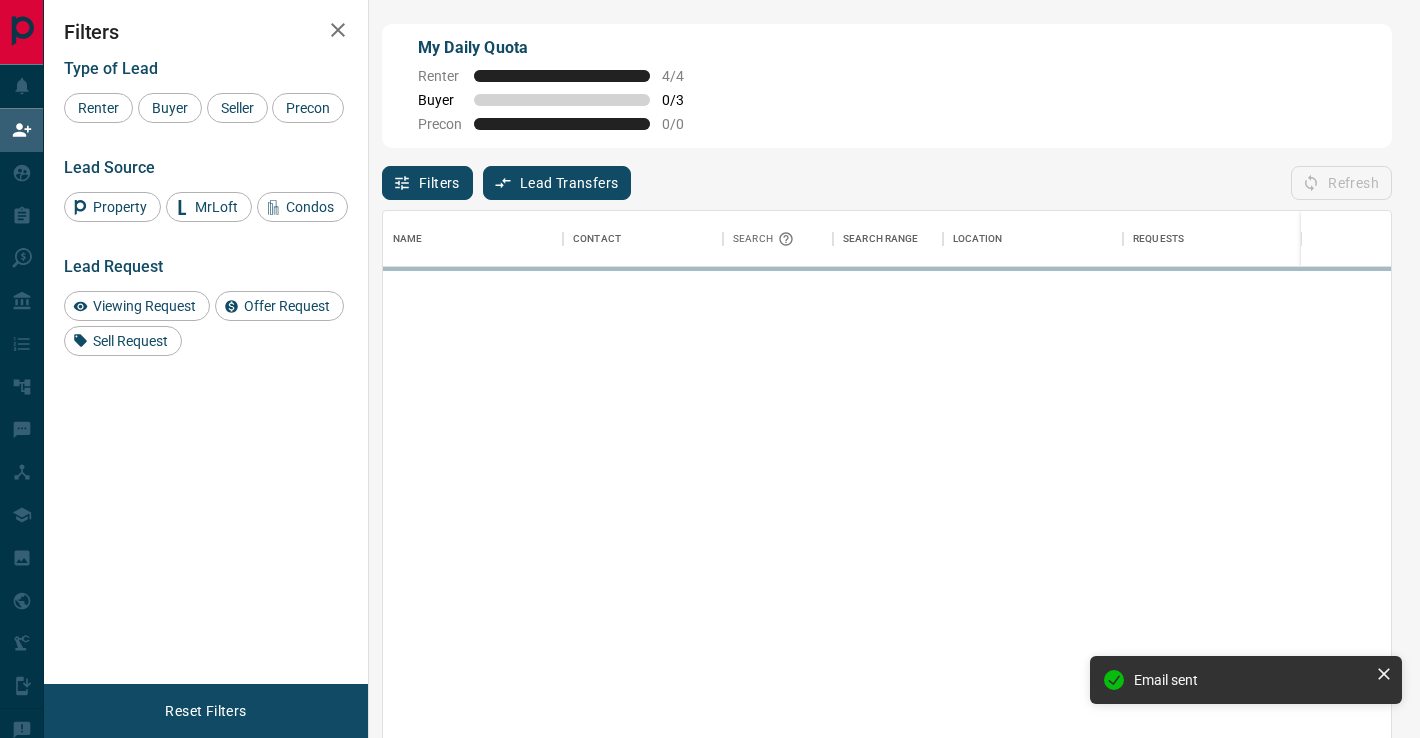 scroll, scrollTop: 1, scrollLeft: 1, axis: both 